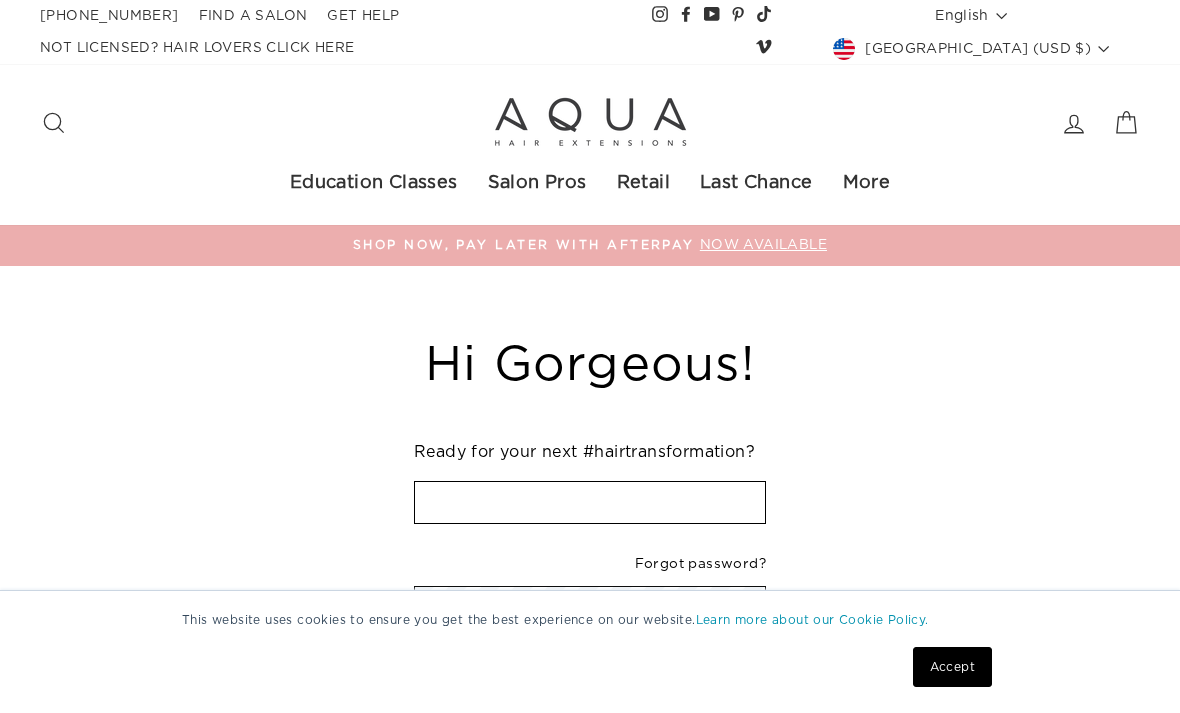 scroll, scrollTop: 444, scrollLeft: 0, axis: vertical 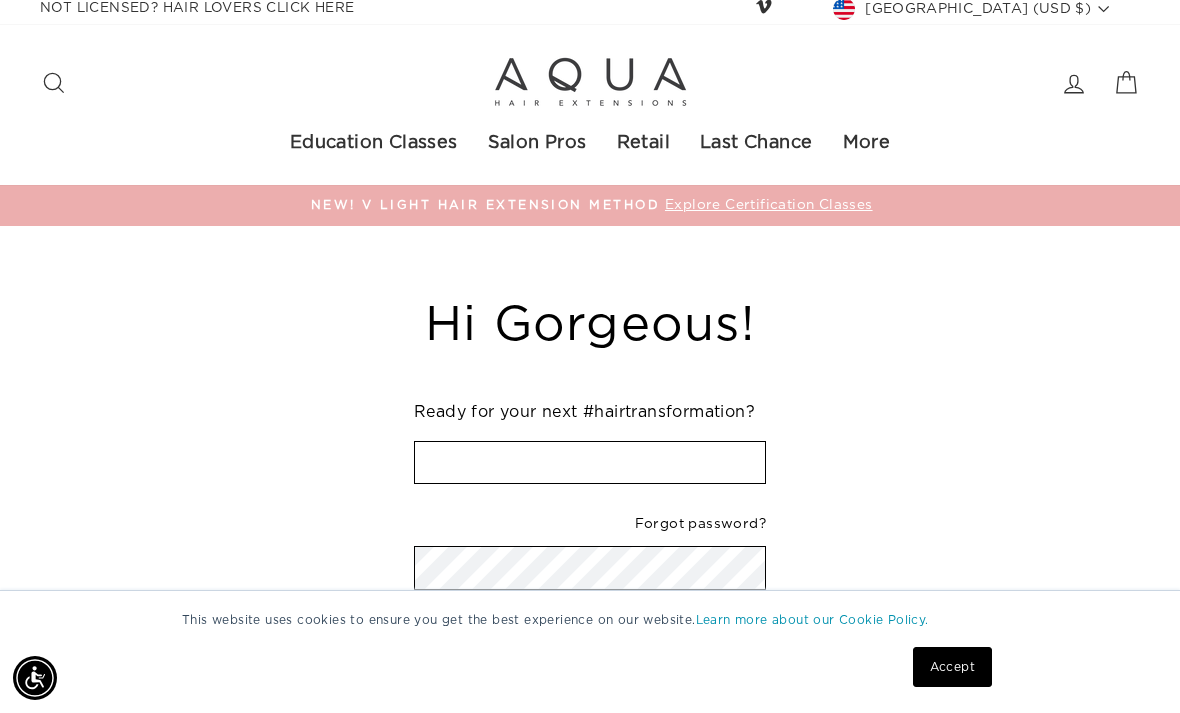 click at bounding box center [590, 463] 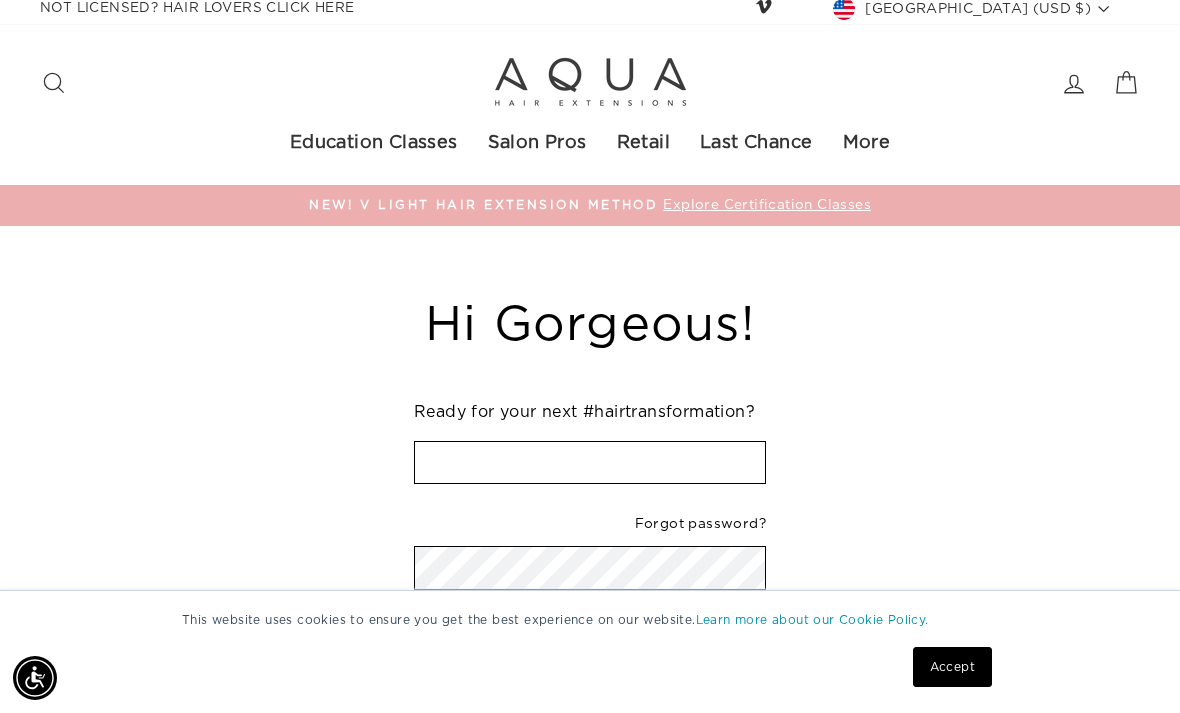 click at bounding box center [590, 463] 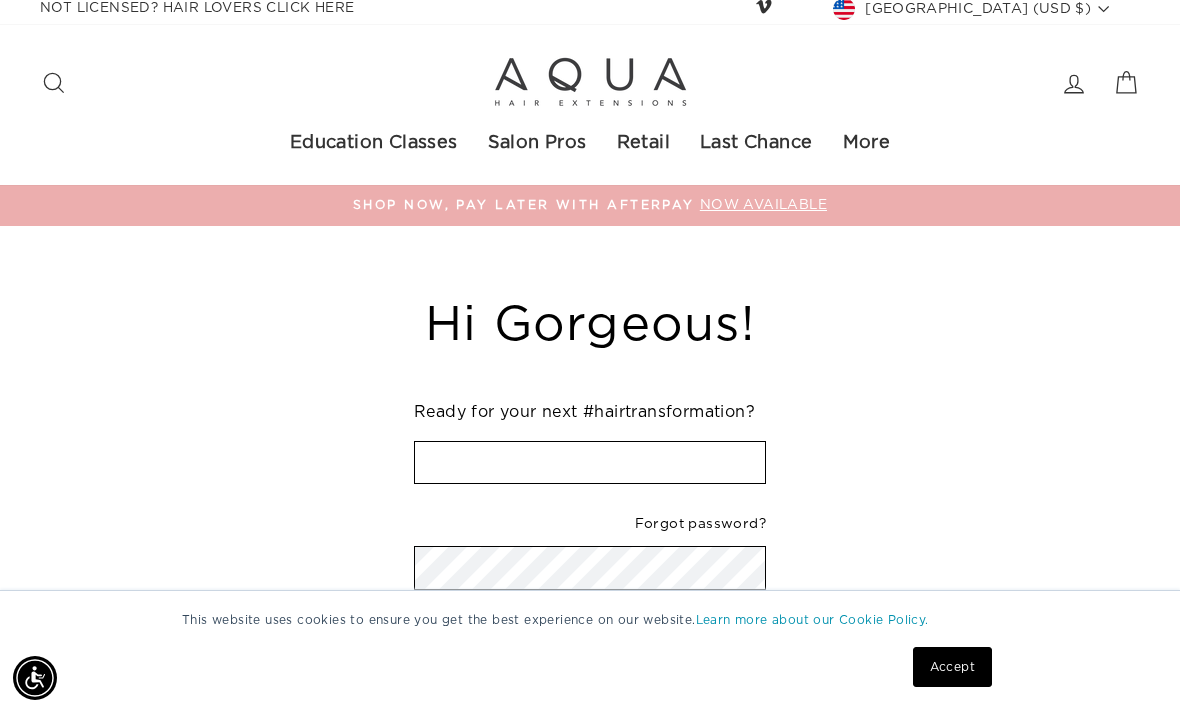 type on "[EMAIL_ADDRESS][DOMAIN_NAME]" 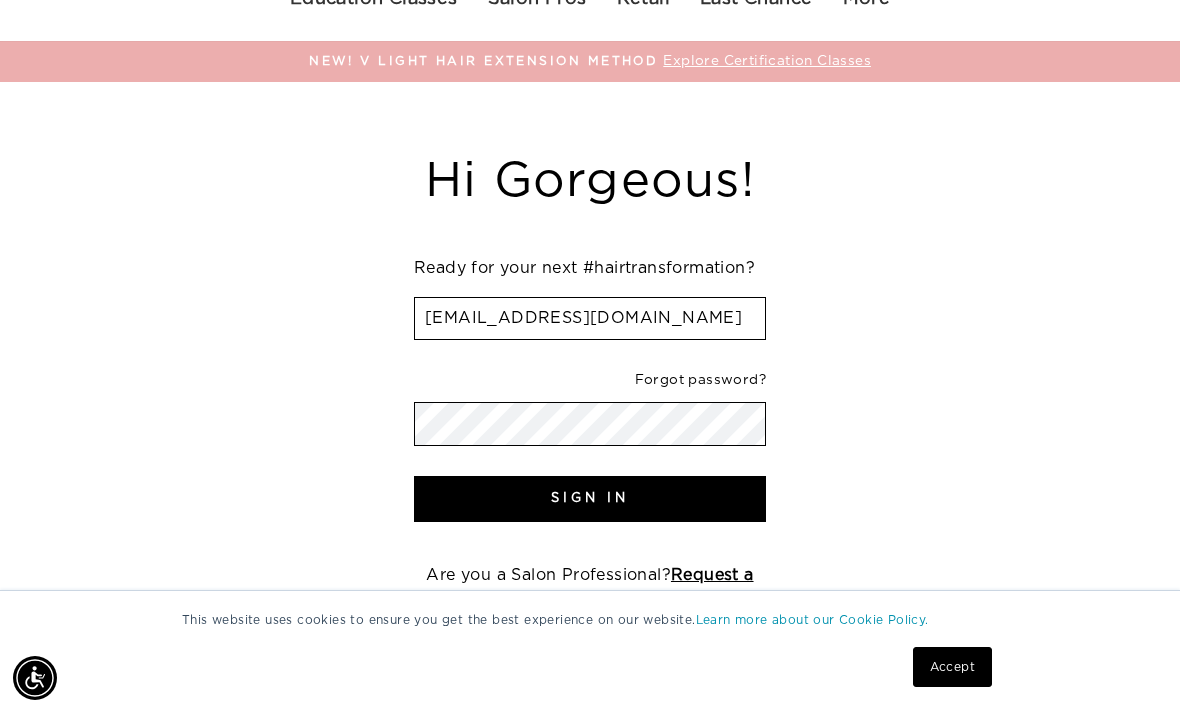 scroll, scrollTop: 198, scrollLeft: 0, axis: vertical 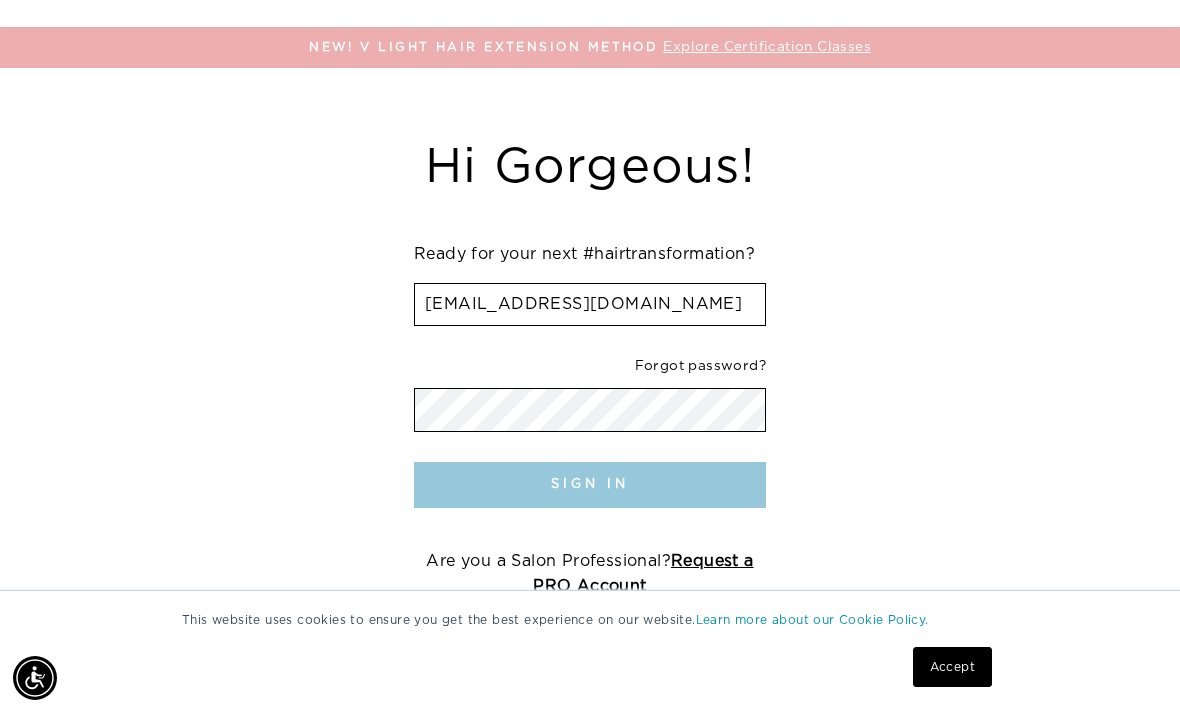 click on "Sign In" at bounding box center (590, 485) 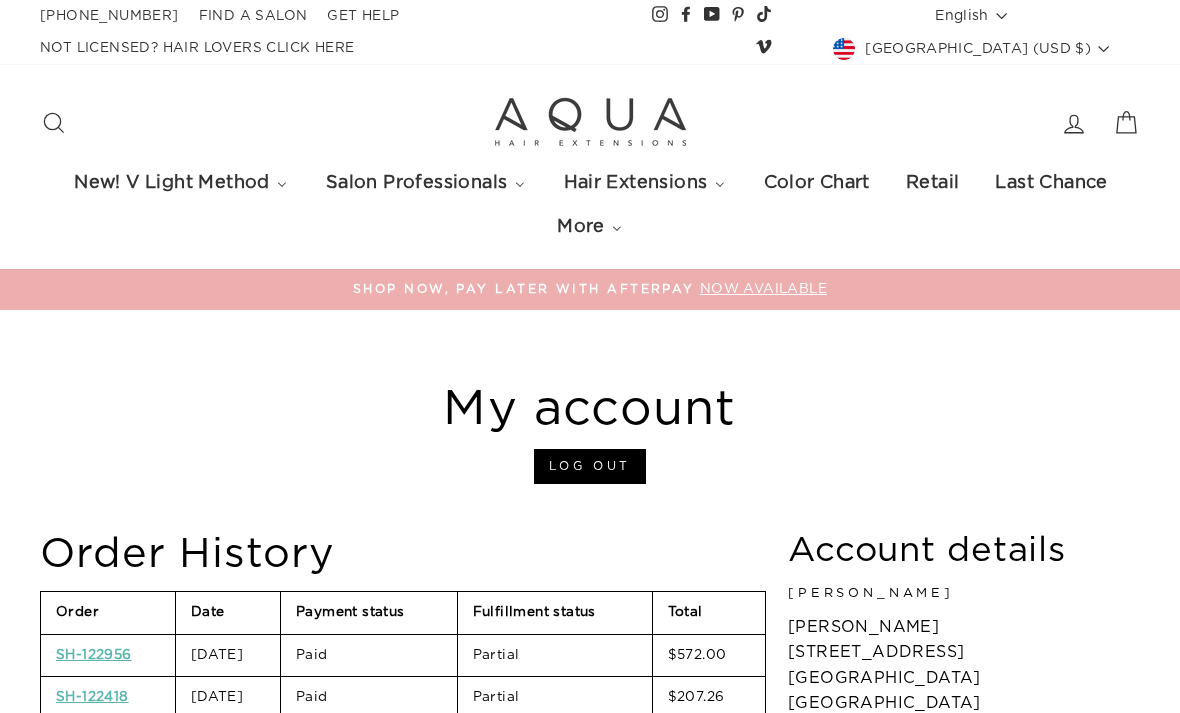scroll, scrollTop: 0, scrollLeft: 0, axis: both 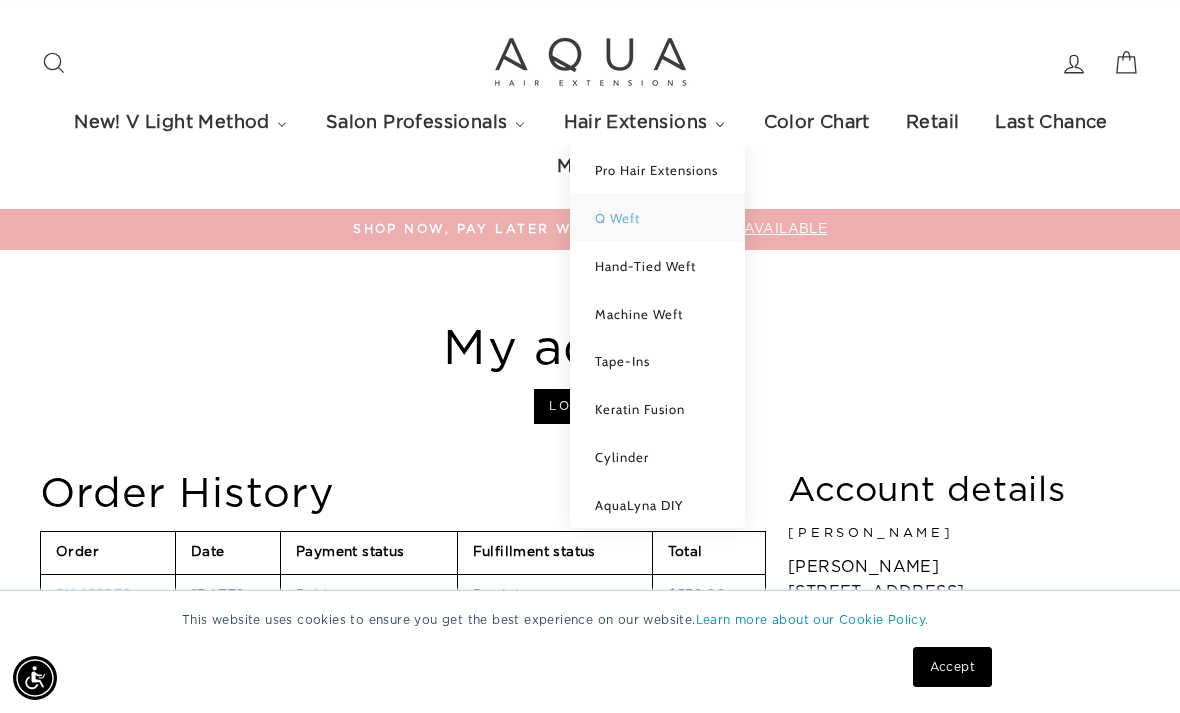 click on "Q Weft" at bounding box center [657, 217] 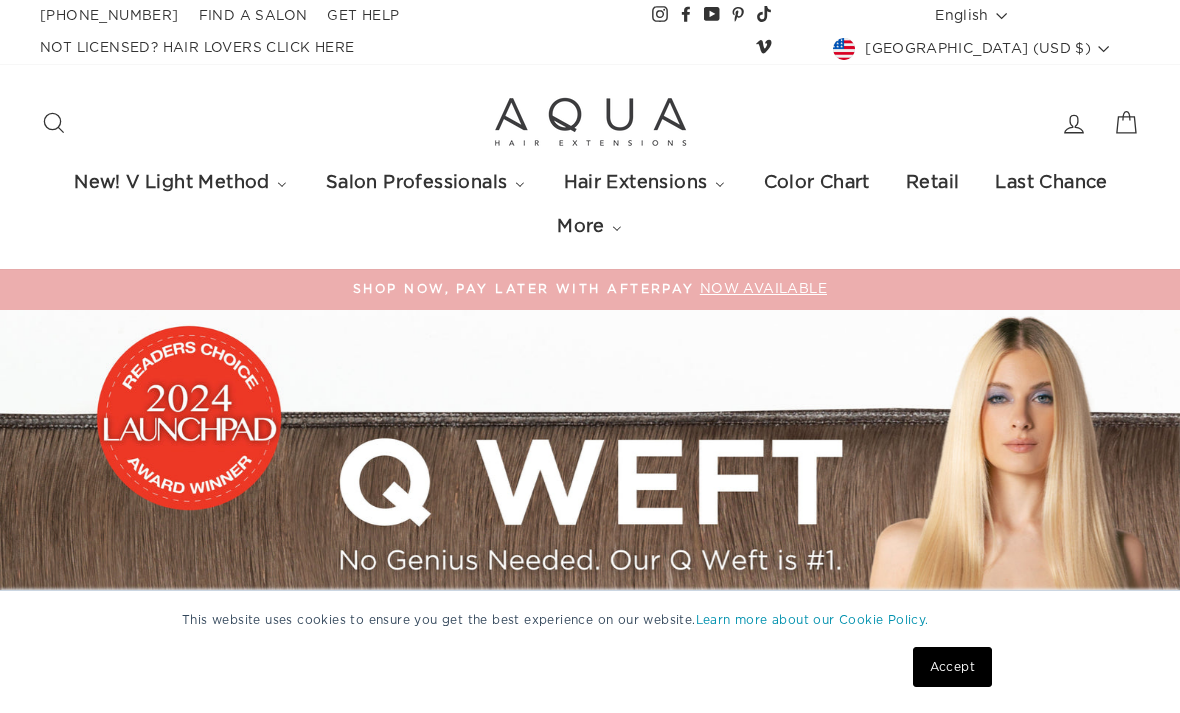 scroll, scrollTop: 0, scrollLeft: 0, axis: both 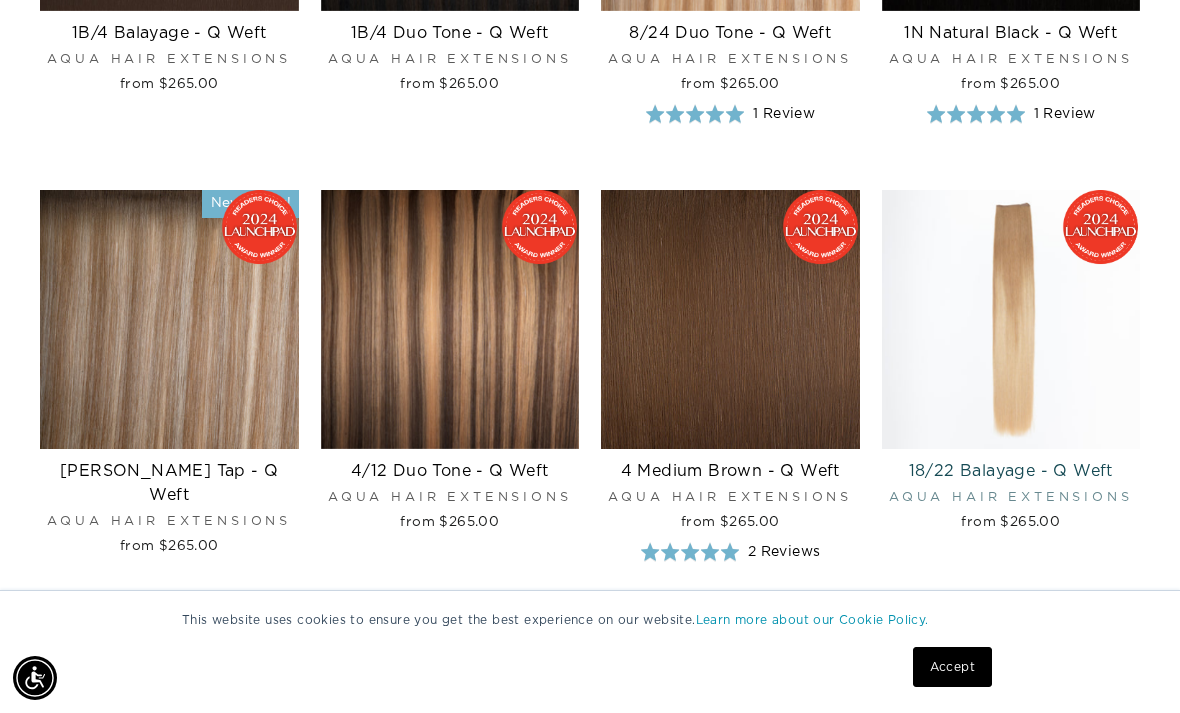 click at bounding box center (1011, 319) 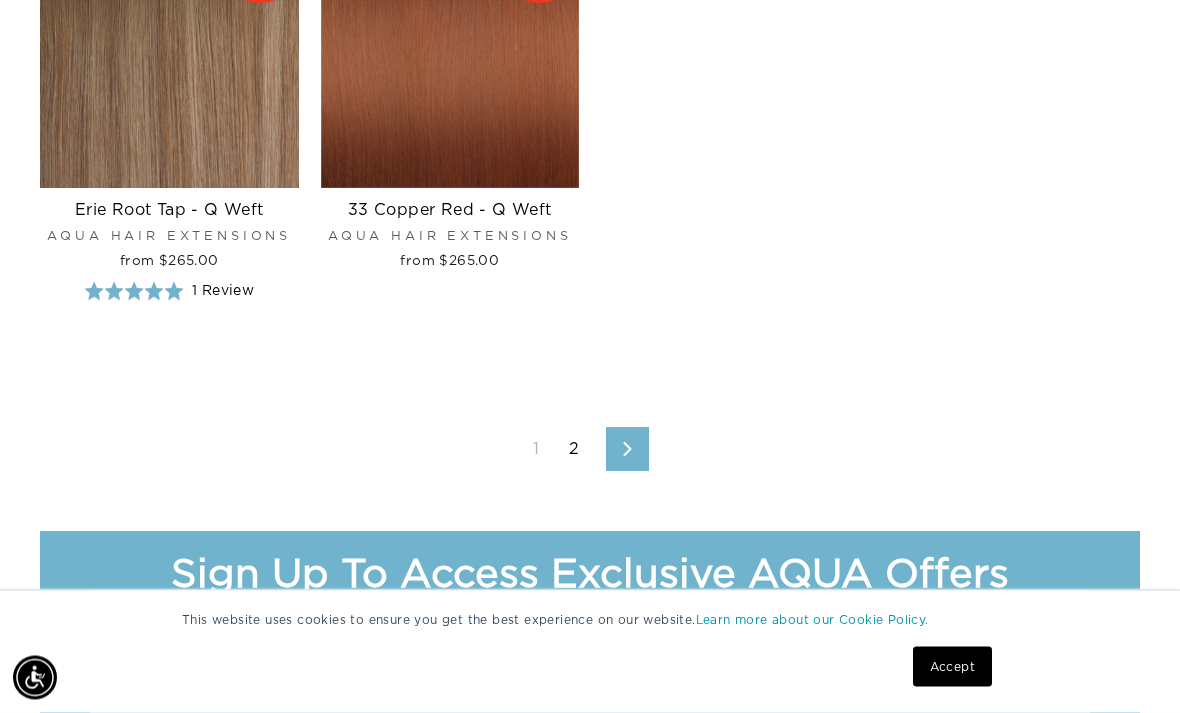 scroll, scrollTop: 7237, scrollLeft: 0, axis: vertical 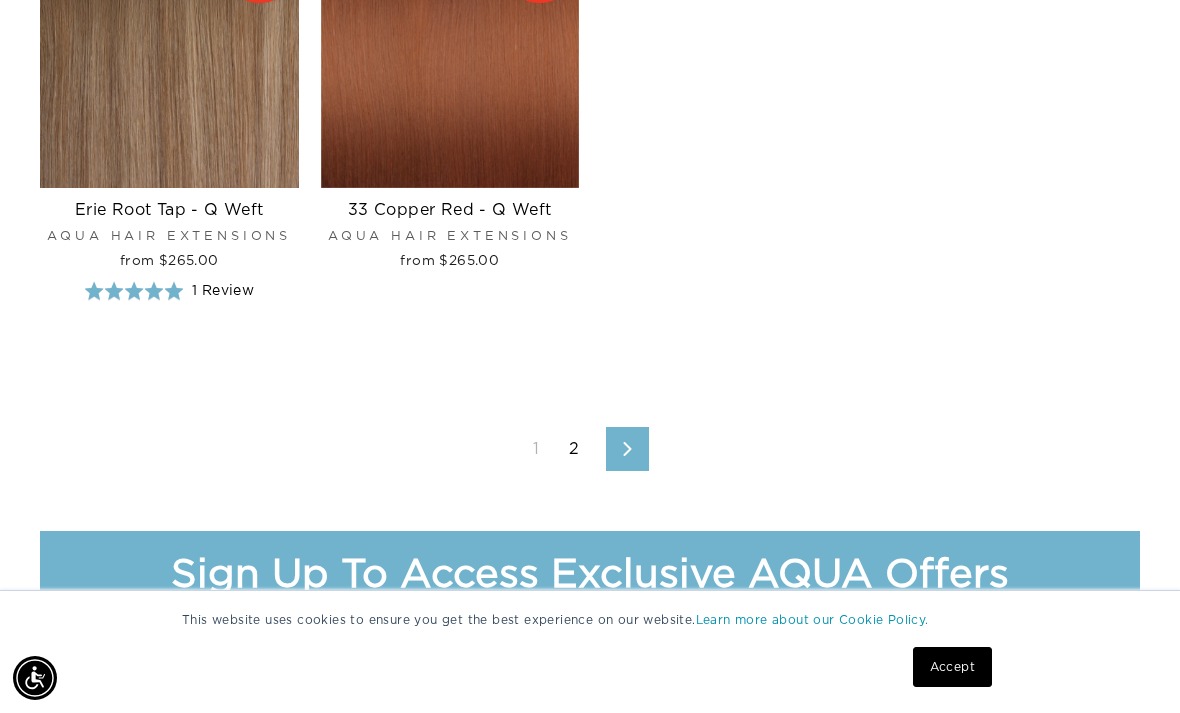 click on "Next" at bounding box center [627, 449] 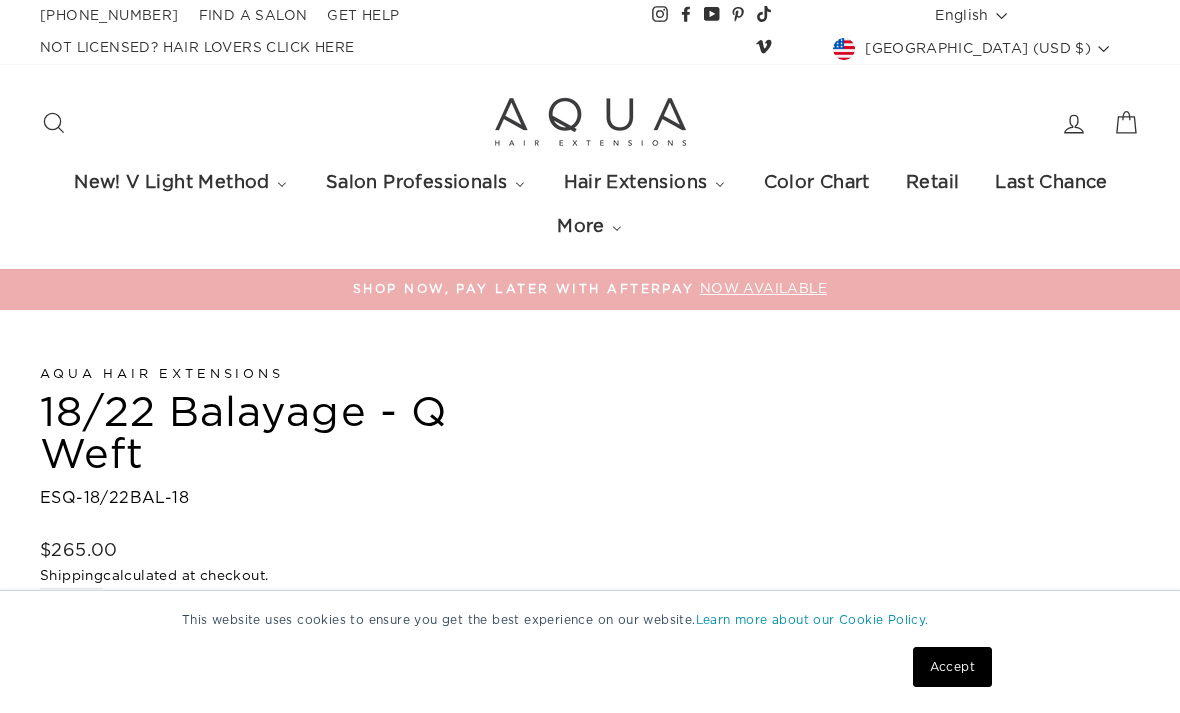 scroll, scrollTop: 0, scrollLeft: 0, axis: both 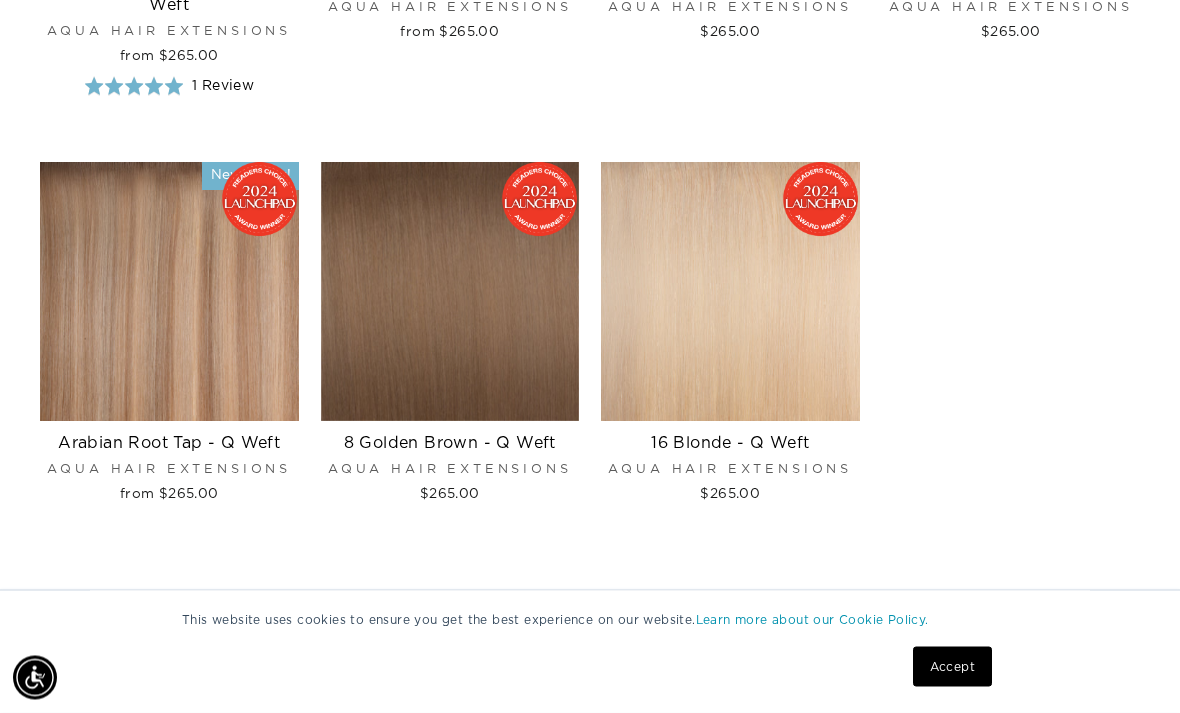 click 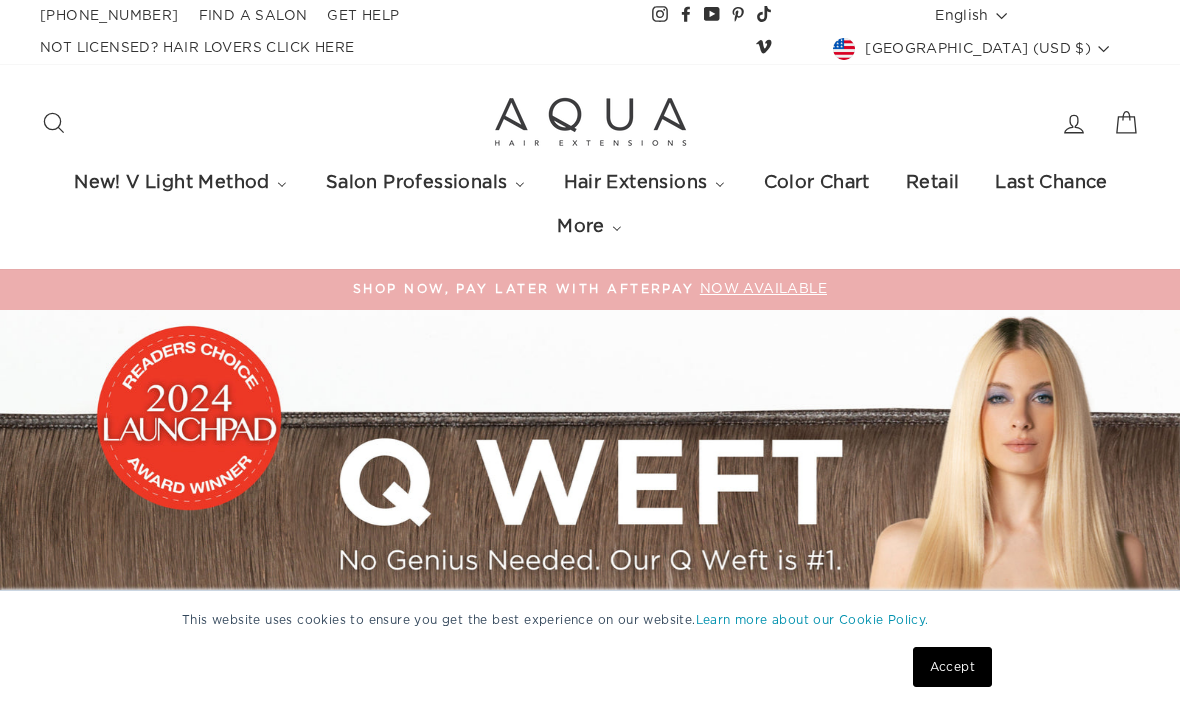 scroll, scrollTop: 0, scrollLeft: 0, axis: both 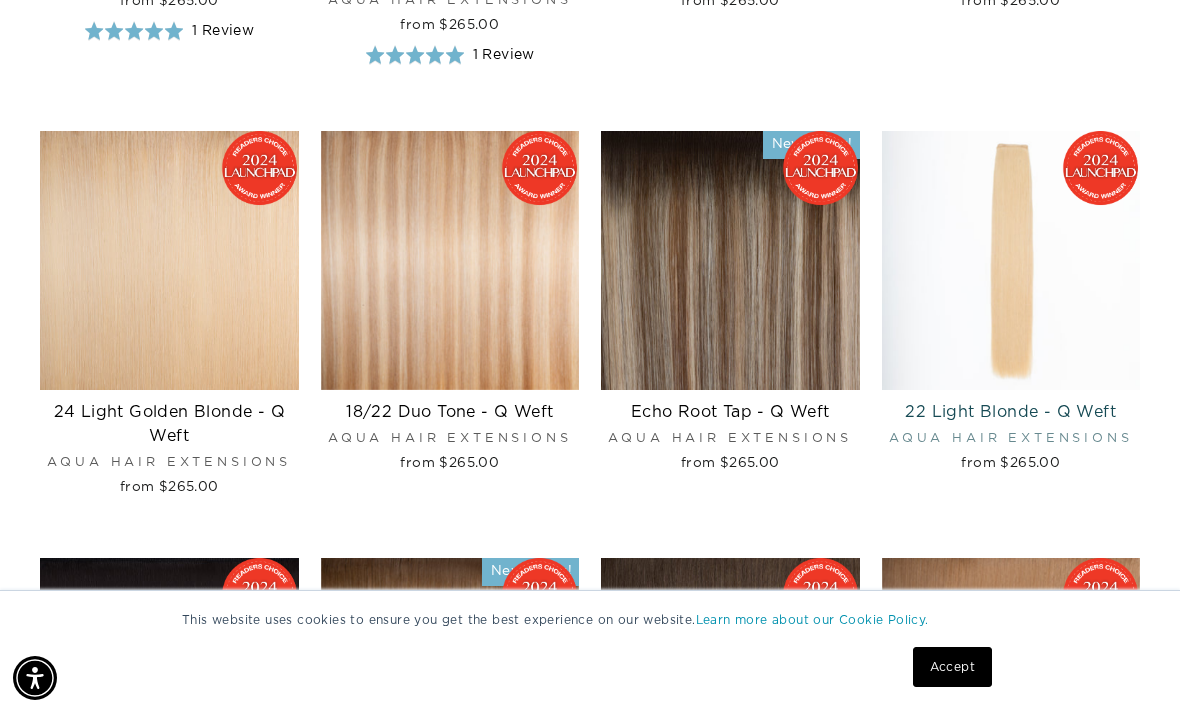 click at bounding box center [1011, 260] 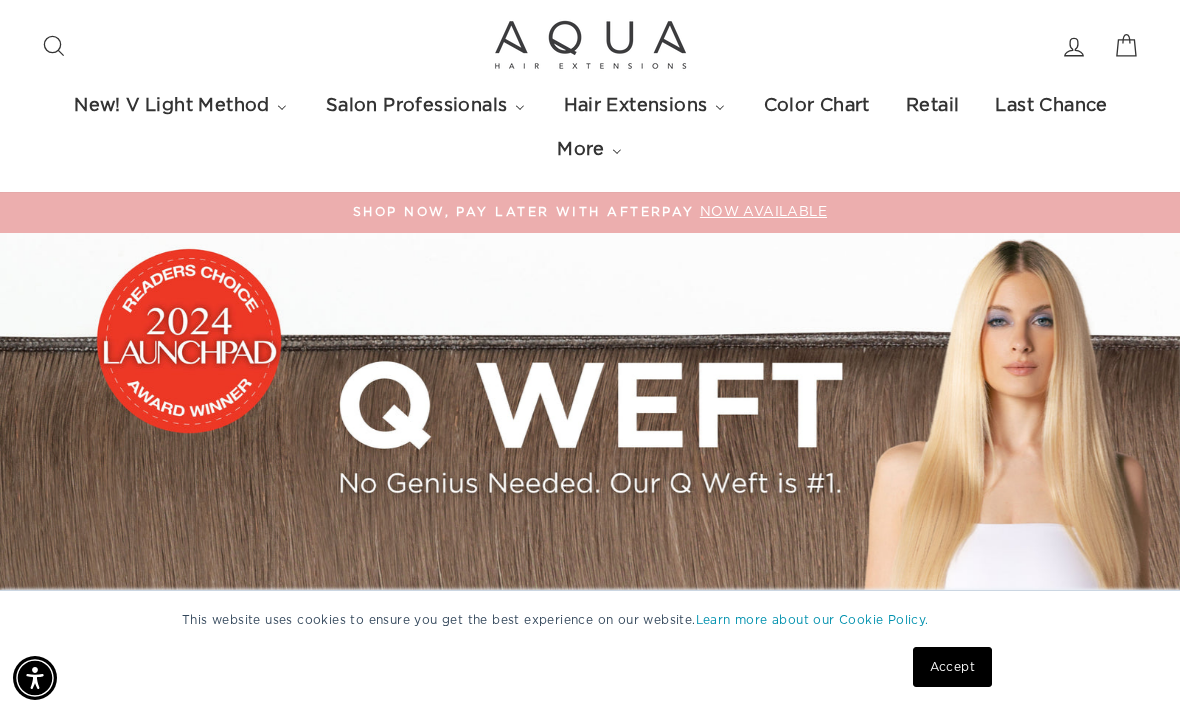 scroll, scrollTop: 0, scrollLeft: 0, axis: both 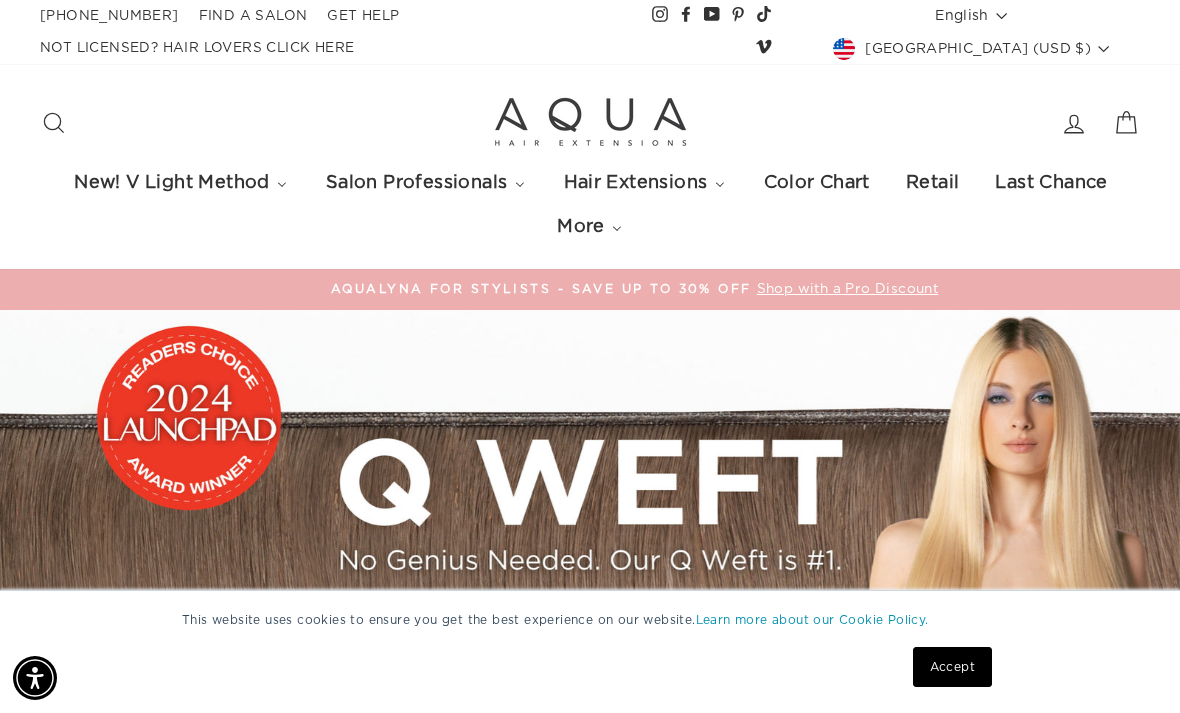 click on "New! V Light Method V Light Hair Extensions Classes In-Person Live Virtual Salon Professionals Salon Pro Login Hair Extension Education New! In-Person V Light Class New! Virtual V Light Class Salon Pro Extensions Salon Locator Tools + More New! AquaLyna for Pros Salon Haircare Hair Extensions Pro Hair Extensions Q Weft Hand-Tied Weft Machine Weft Tape-Ins Keratin Fusion Cylinder AquaLyna DIY Color Chart Retail Last Chance More AQUA Hair Care About Us FAQ Find Your Distributor Contact Us Return Policy
New! V Light Method
Hair Extensions
Trending
New! V Light Method
AquaLyna D.I.Y. Clip Ins, Ponytails & Auras
Shop By Type FAQ" at bounding box center [590, 205] 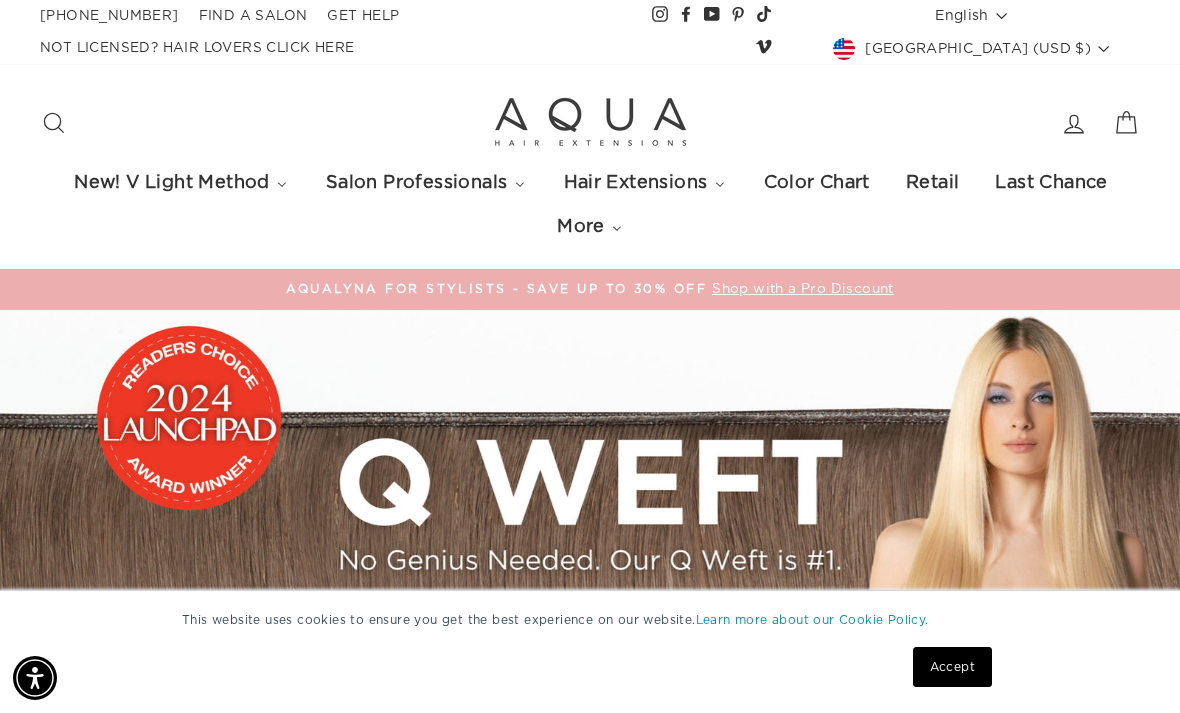 click on "Search" at bounding box center [54, 123] 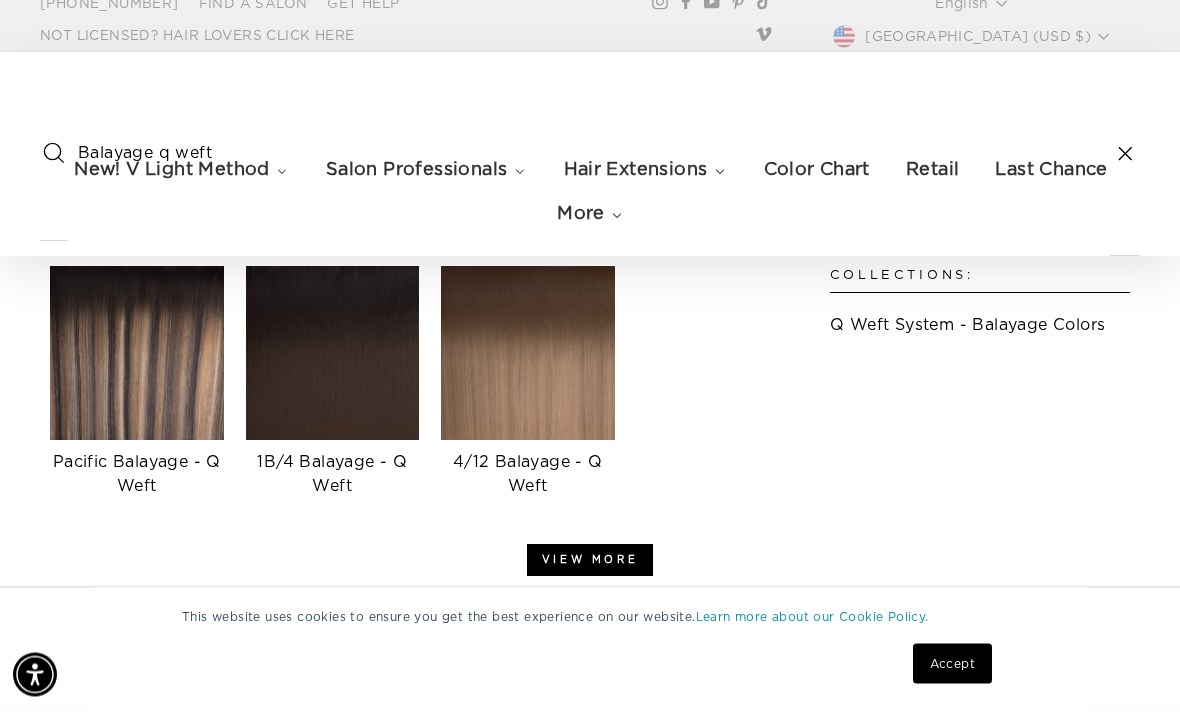 scroll, scrollTop: 0, scrollLeft: 0, axis: both 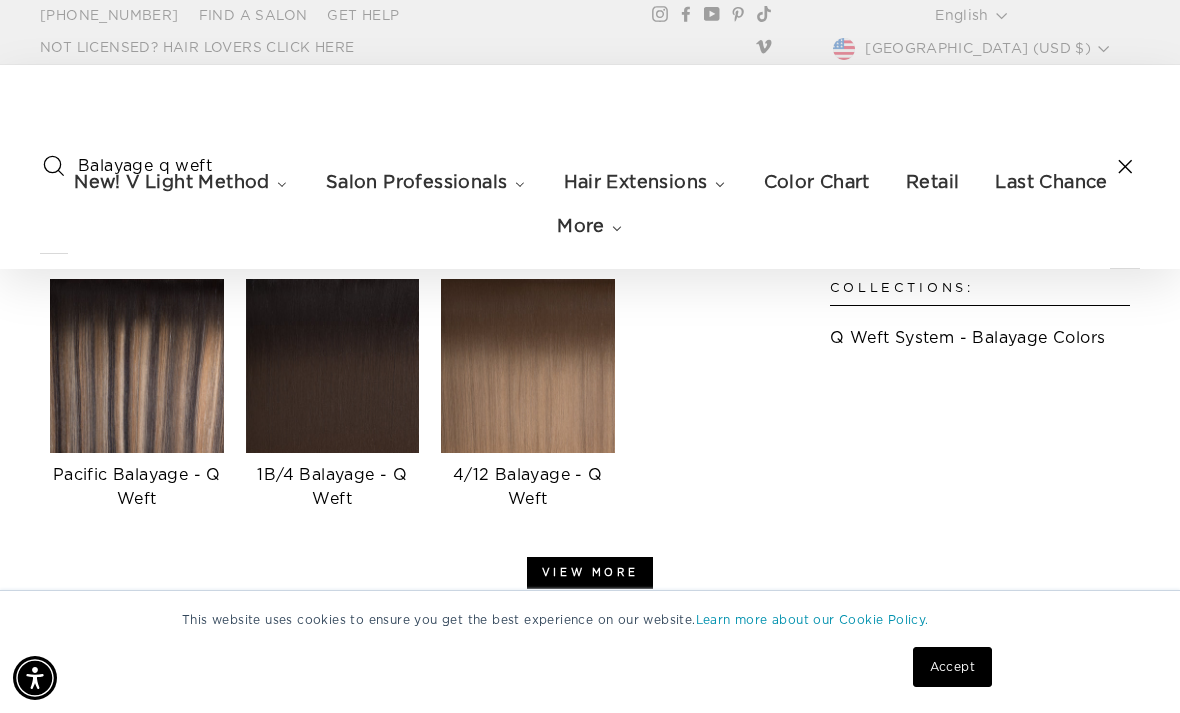 type on "Balayage q weft" 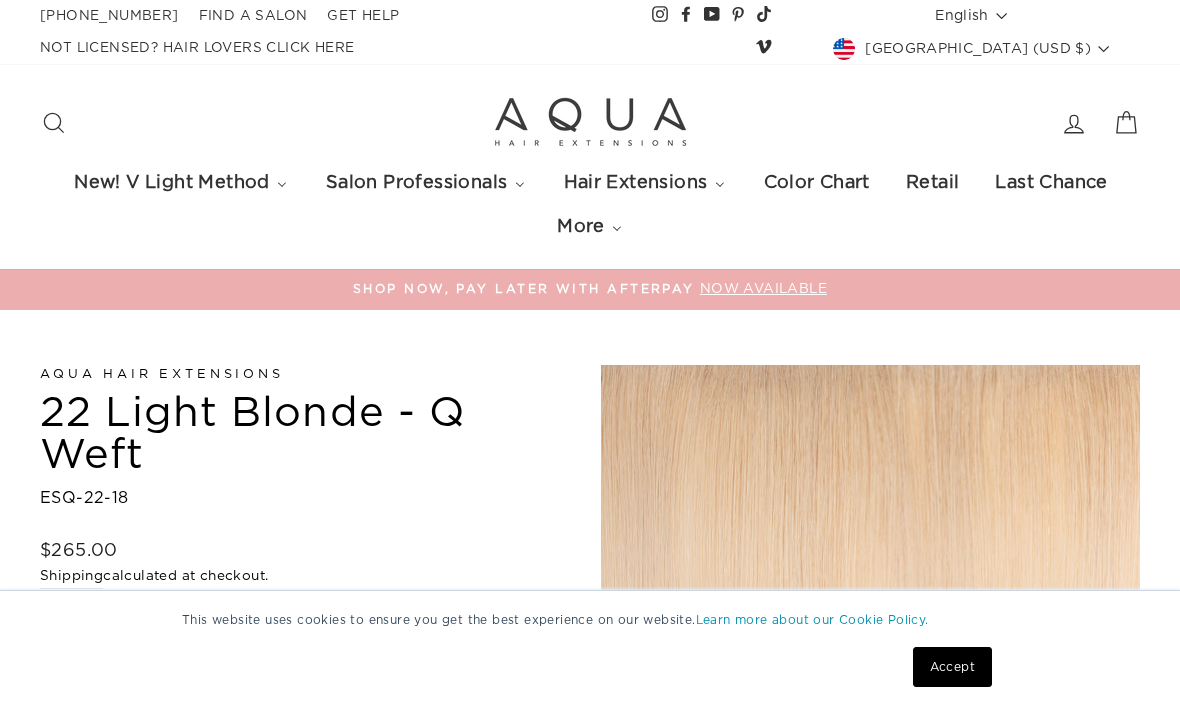 scroll, scrollTop: 0, scrollLeft: 0, axis: both 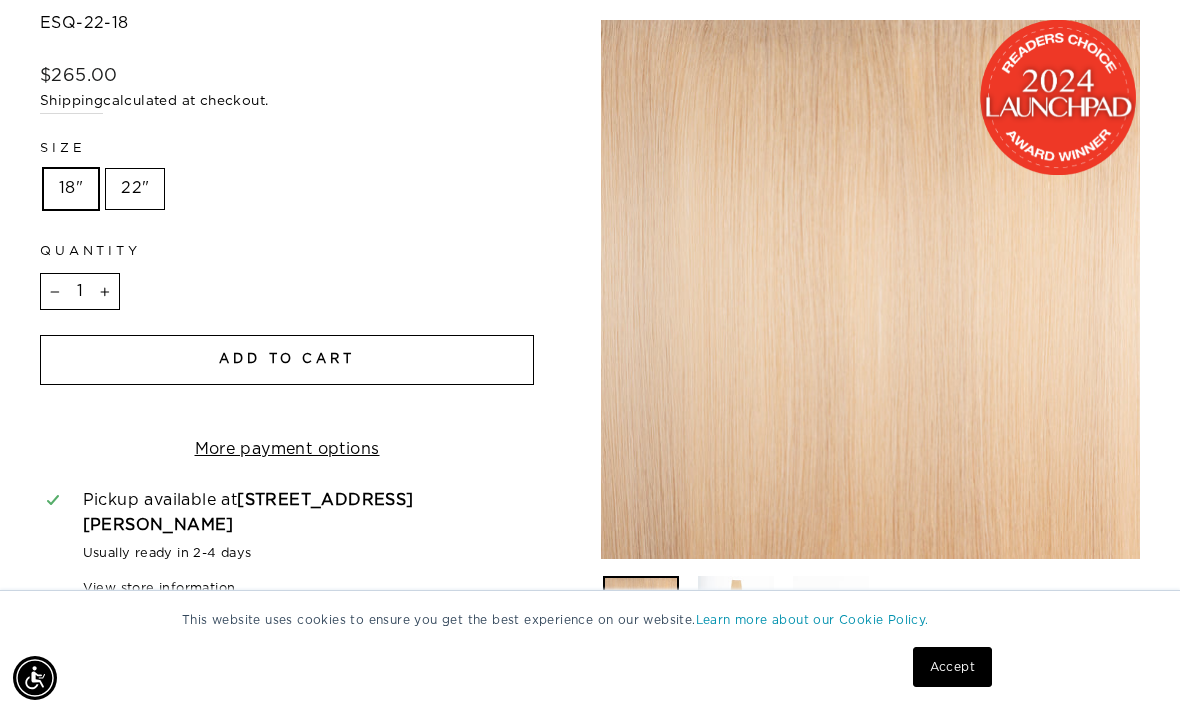 click on "22"" at bounding box center (135, 189) 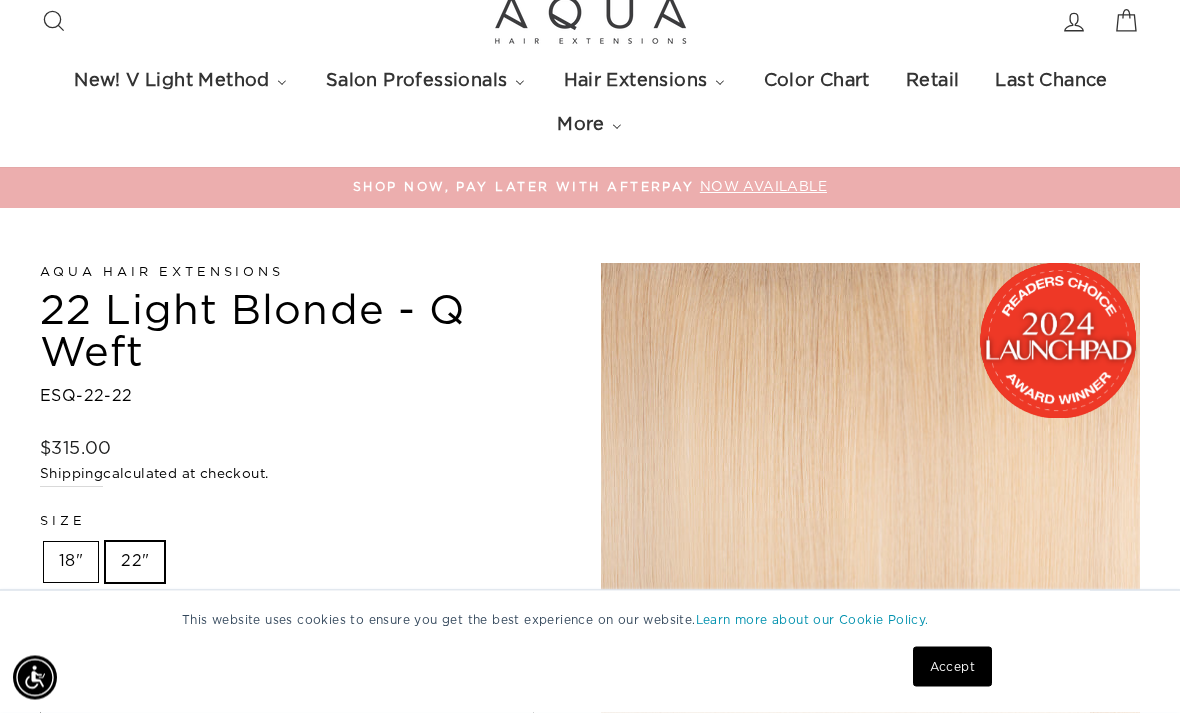 scroll, scrollTop: 102, scrollLeft: 0, axis: vertical 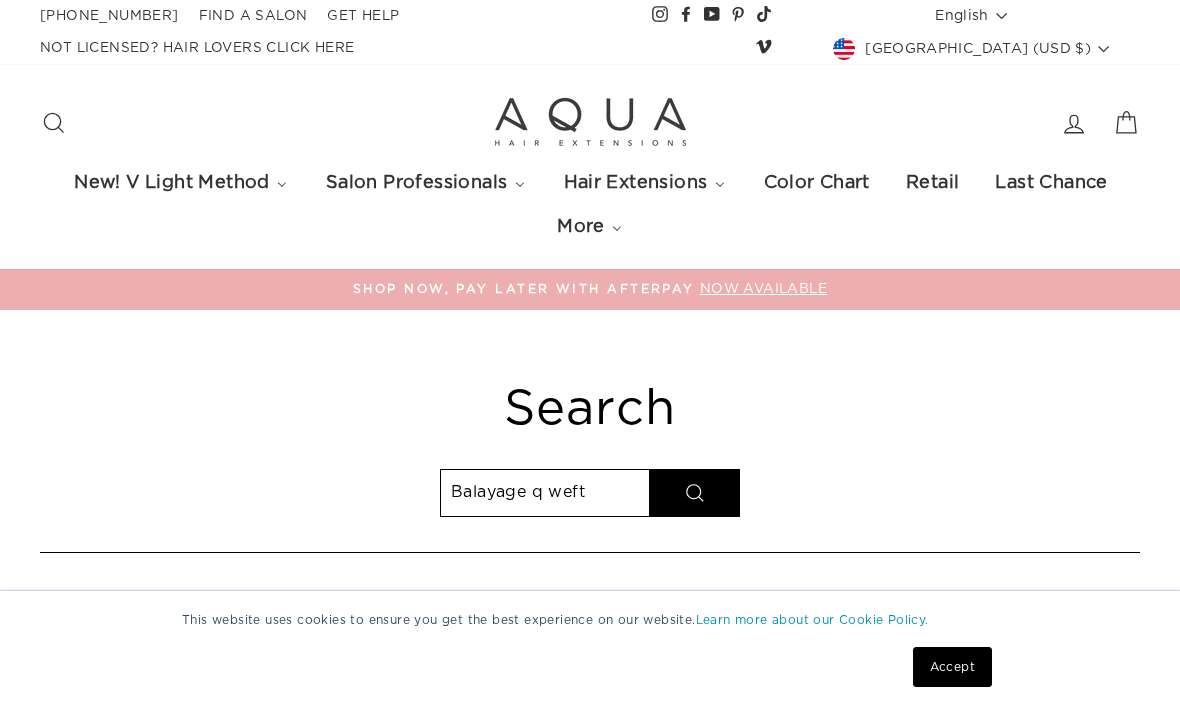 select on "relevance" 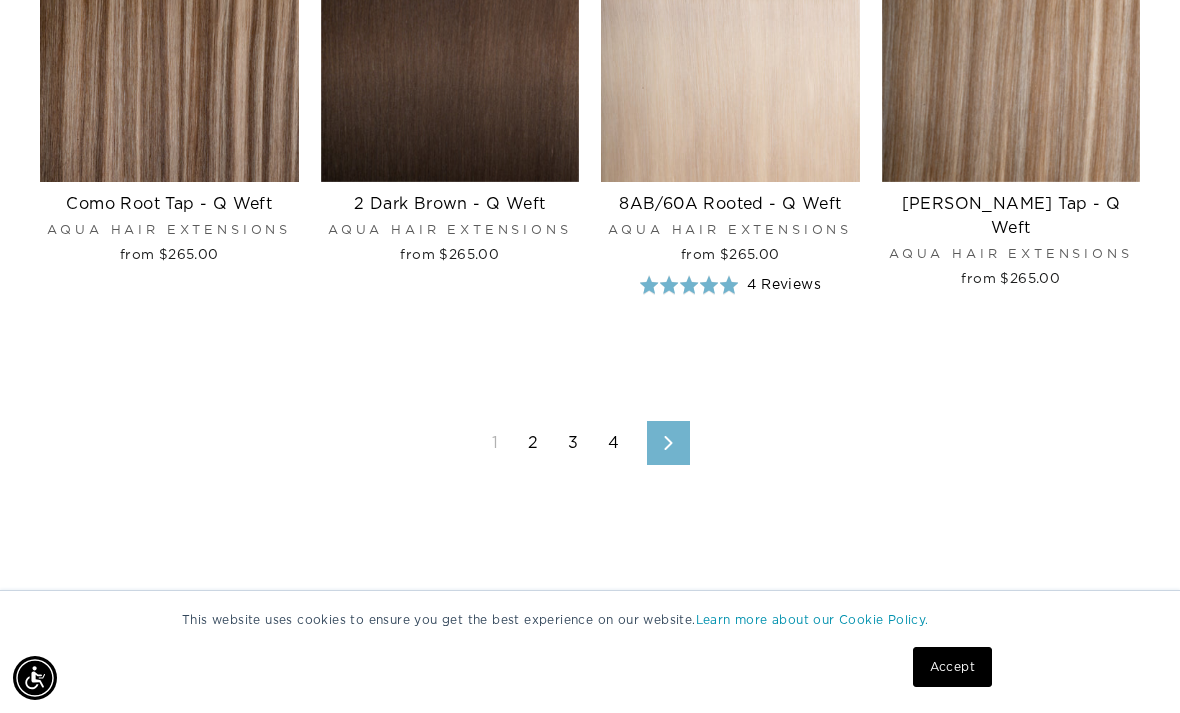 scroll, scrollTop: 1626, scrollLeft: 0, axis: vertical 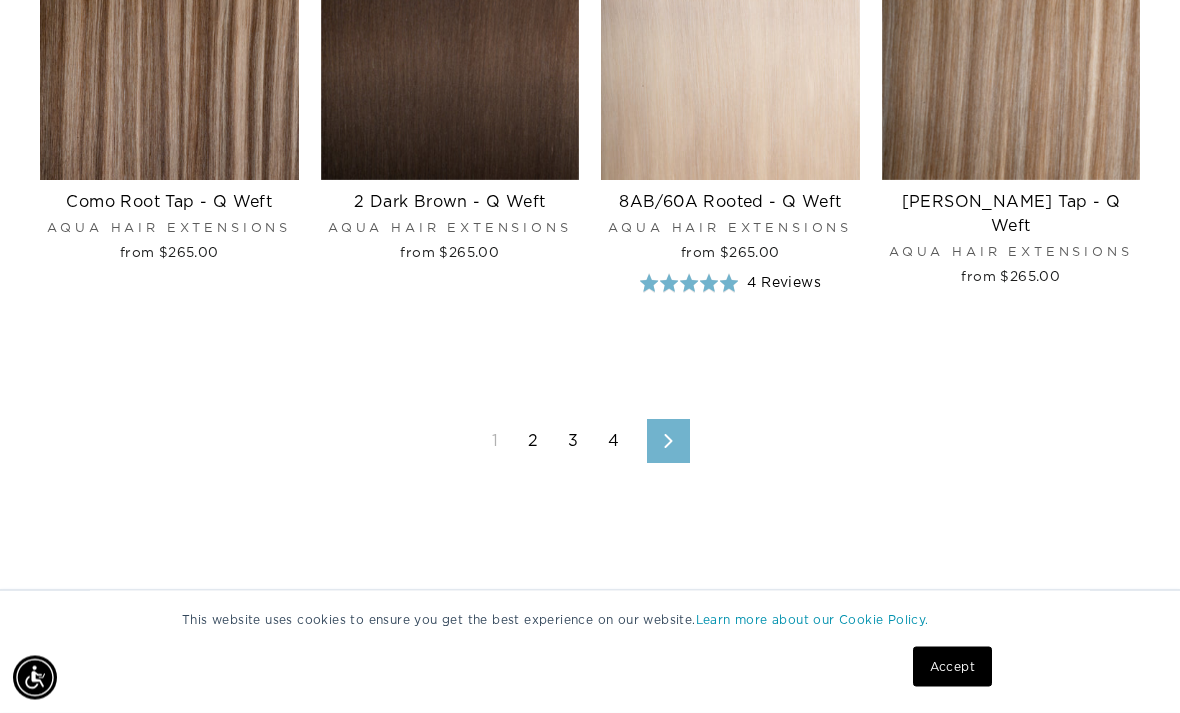 click on "Next" at bounding box center [668, 442] 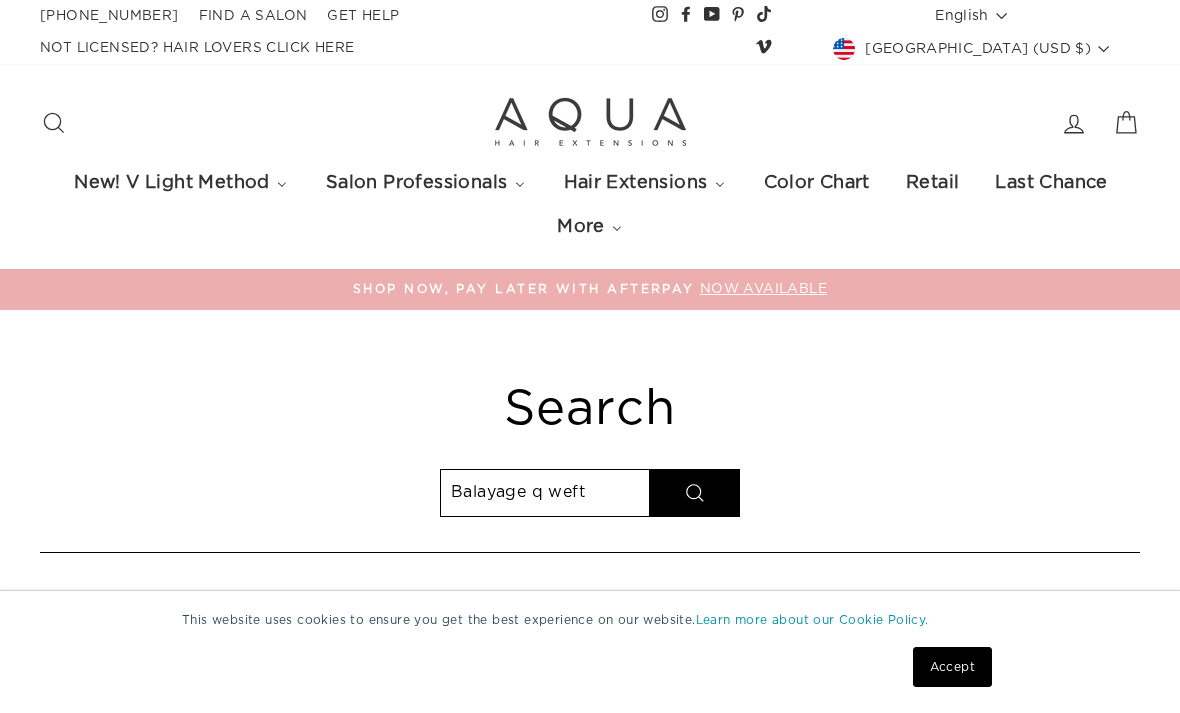select on "relevance" 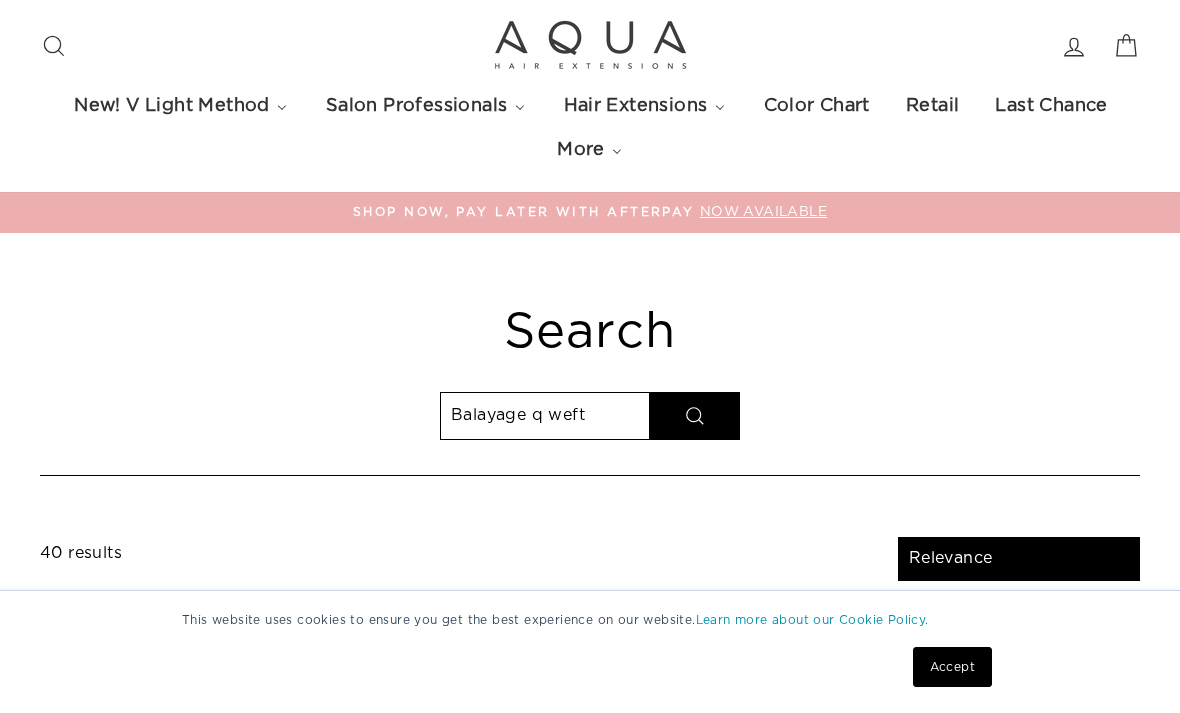 scroll, scrollTop: 0, scrollLeft: 0, axis: both 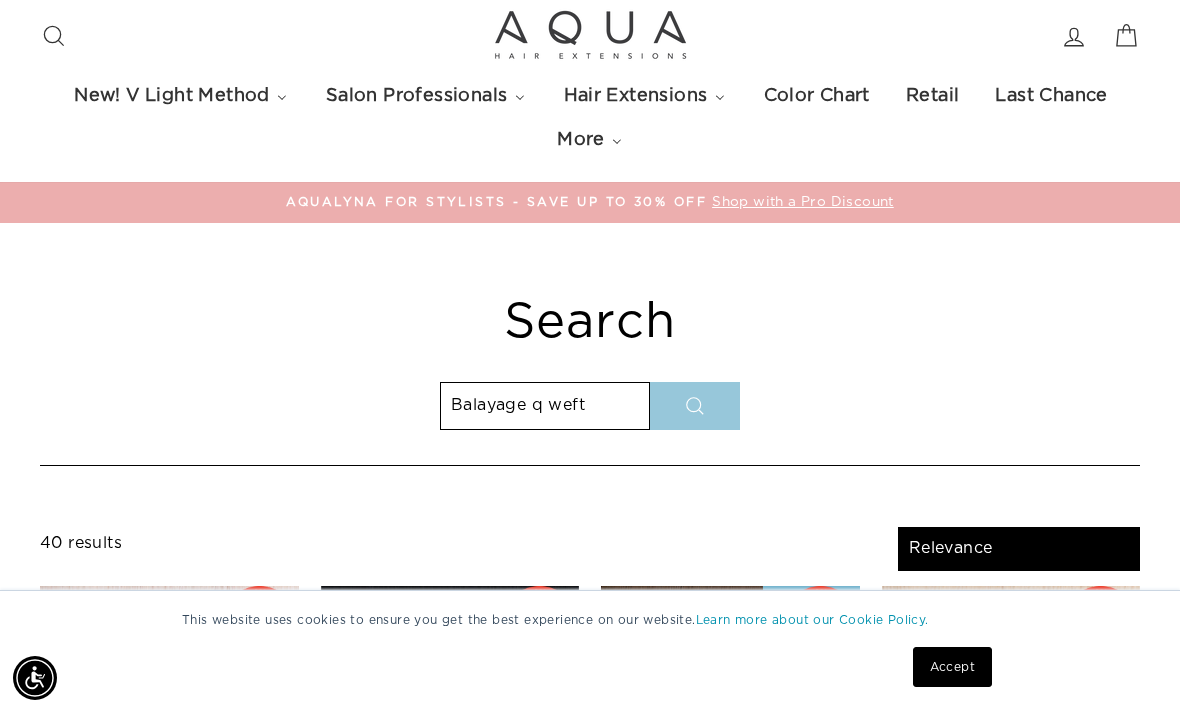 click on "Search" at bounding box center (695, 406) 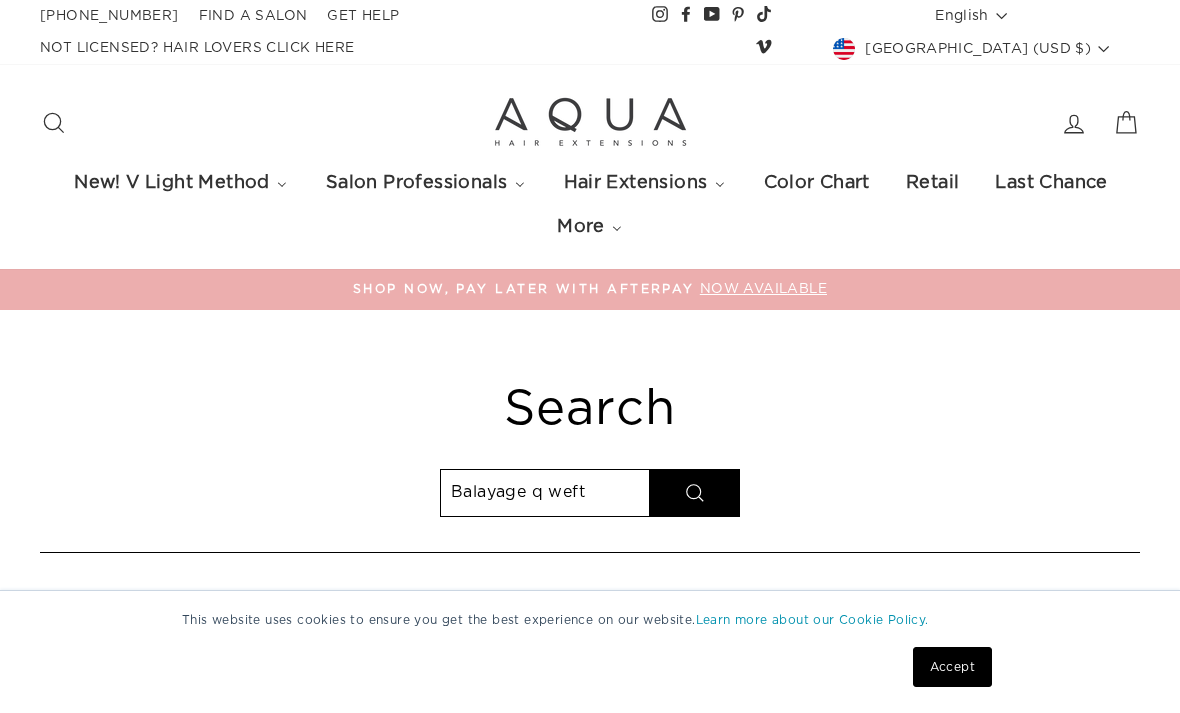 select on "relevance" 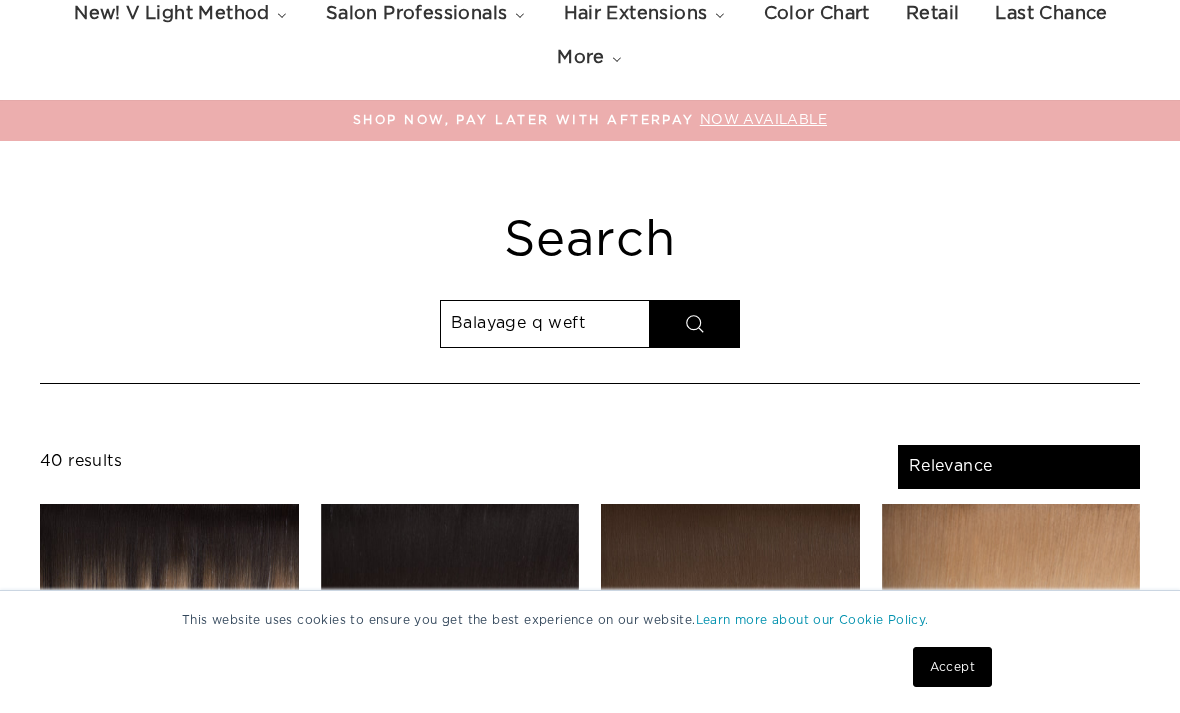 scroll, scrollTop: 0, scrollLeft: 0, axis: both 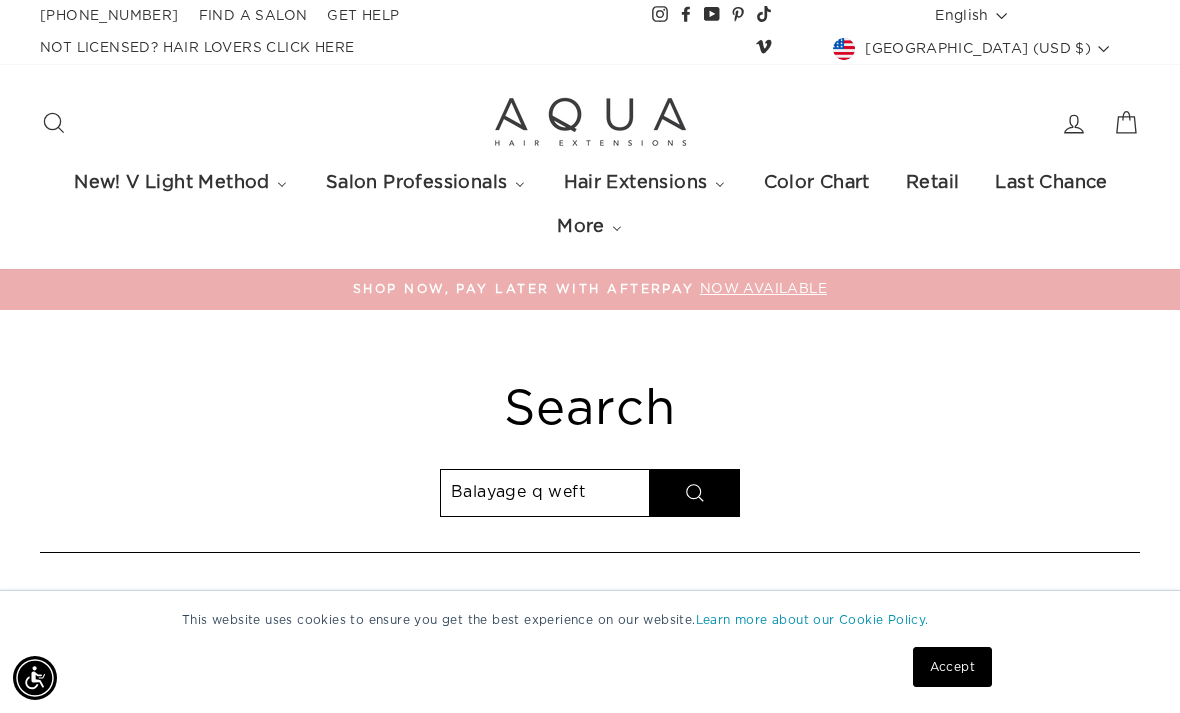 click on "Balayage q weft" at bounding box center [545, 493] 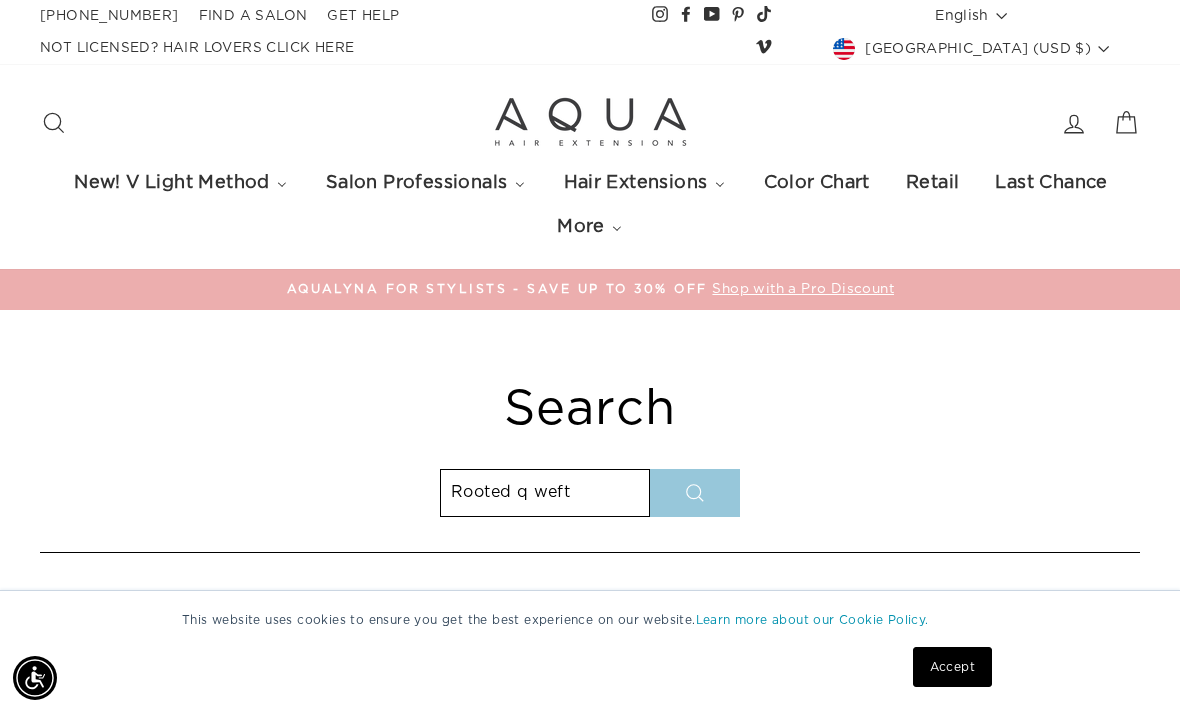 type on "Rooted q weft" 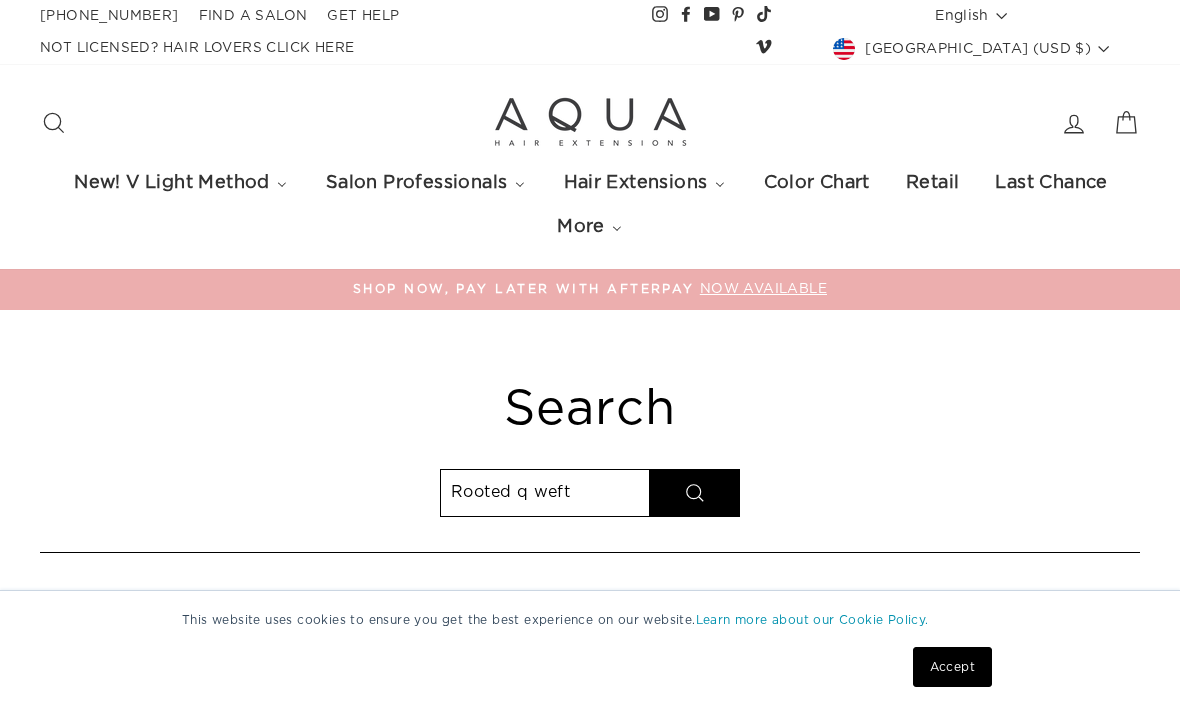 select on "relevance" 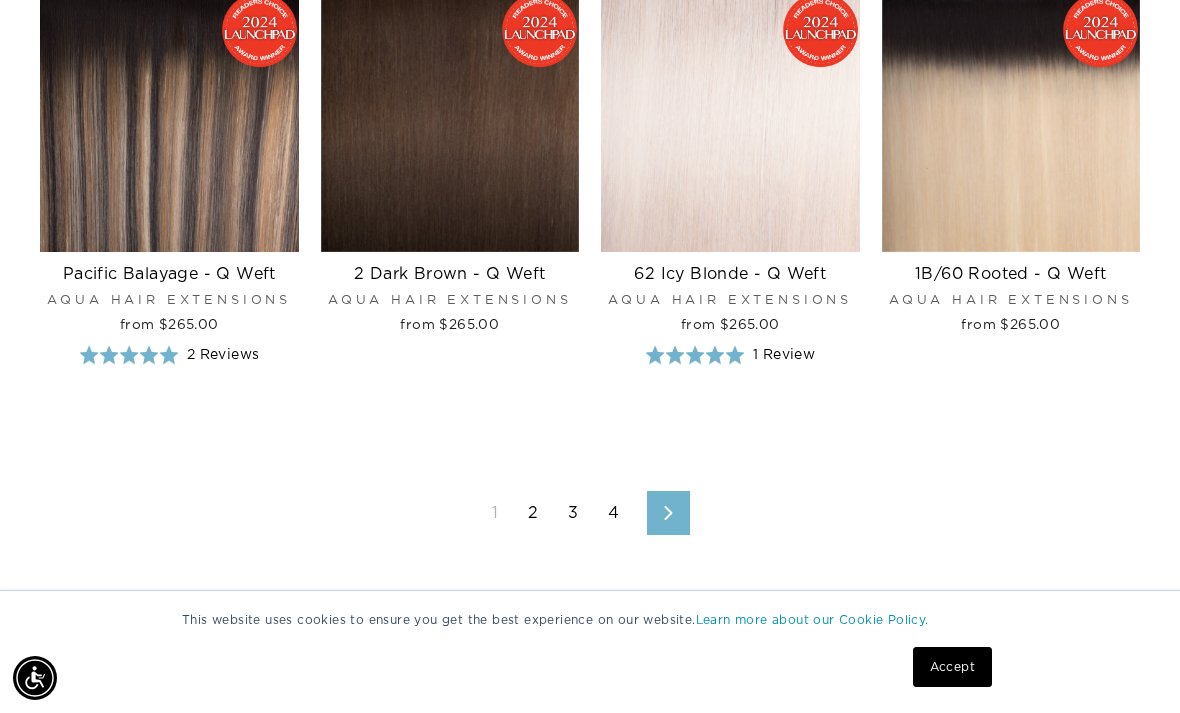 scroll, scrollTop: 1554, scrollLeft: 0, axis: vertical 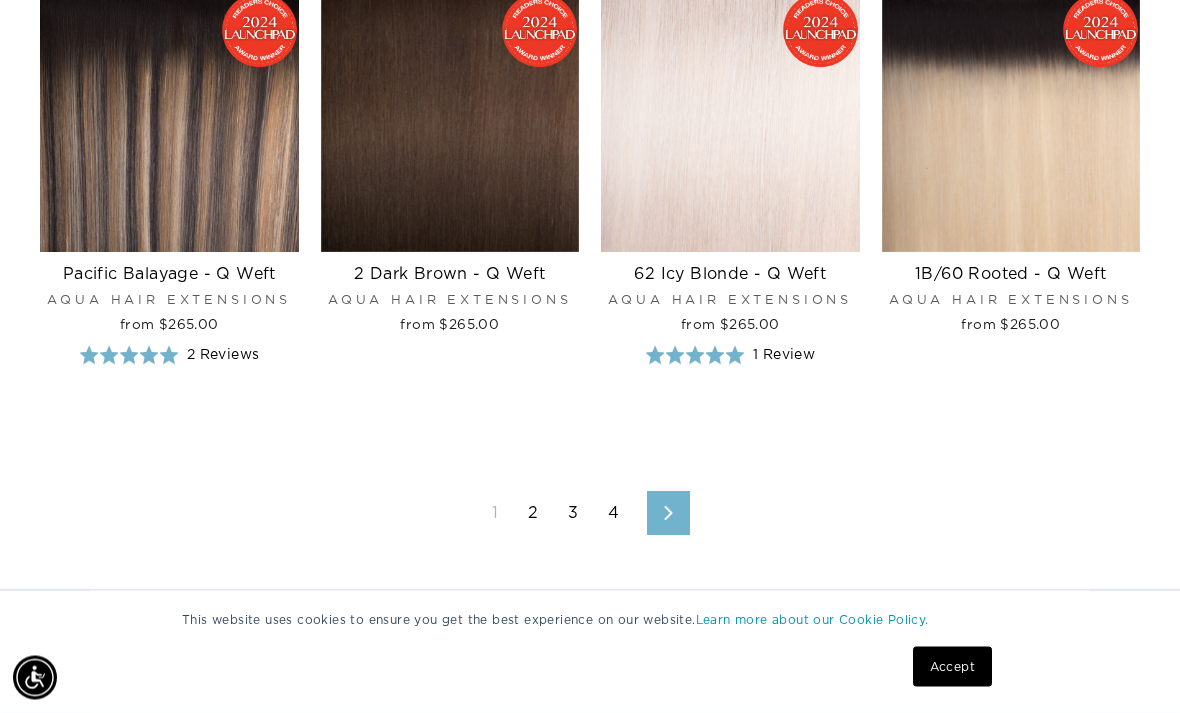click on "Next" at bounding box center (668, 514) 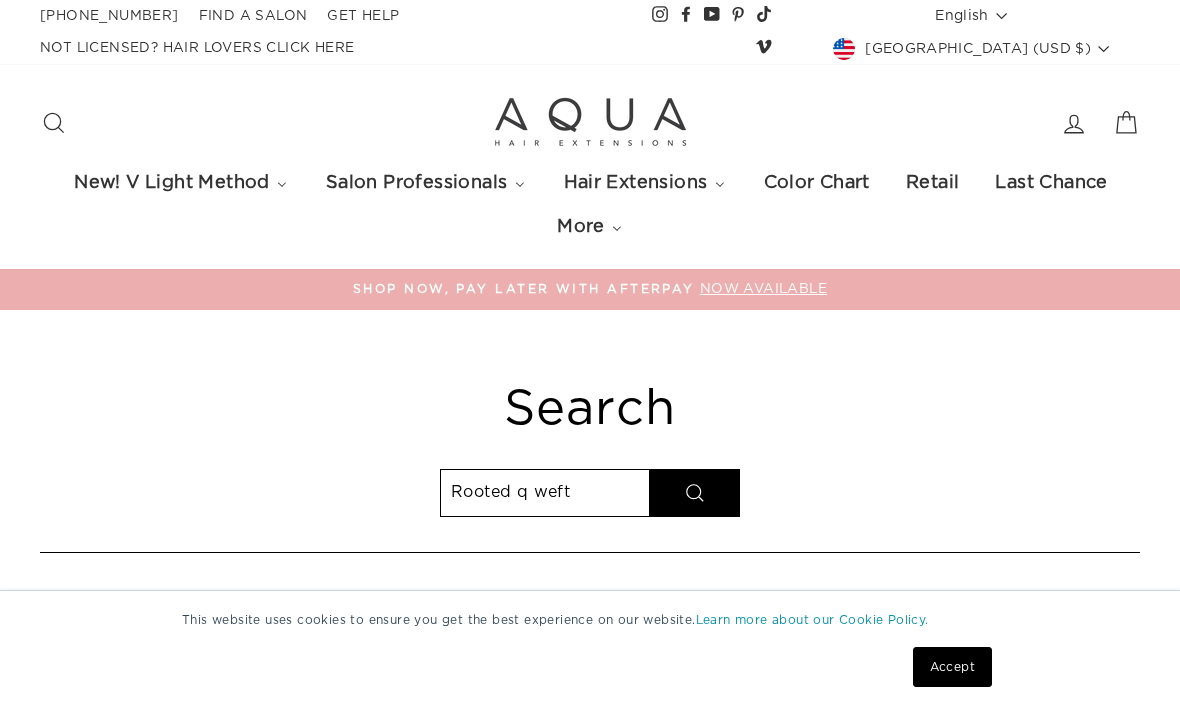 select on "relevance" 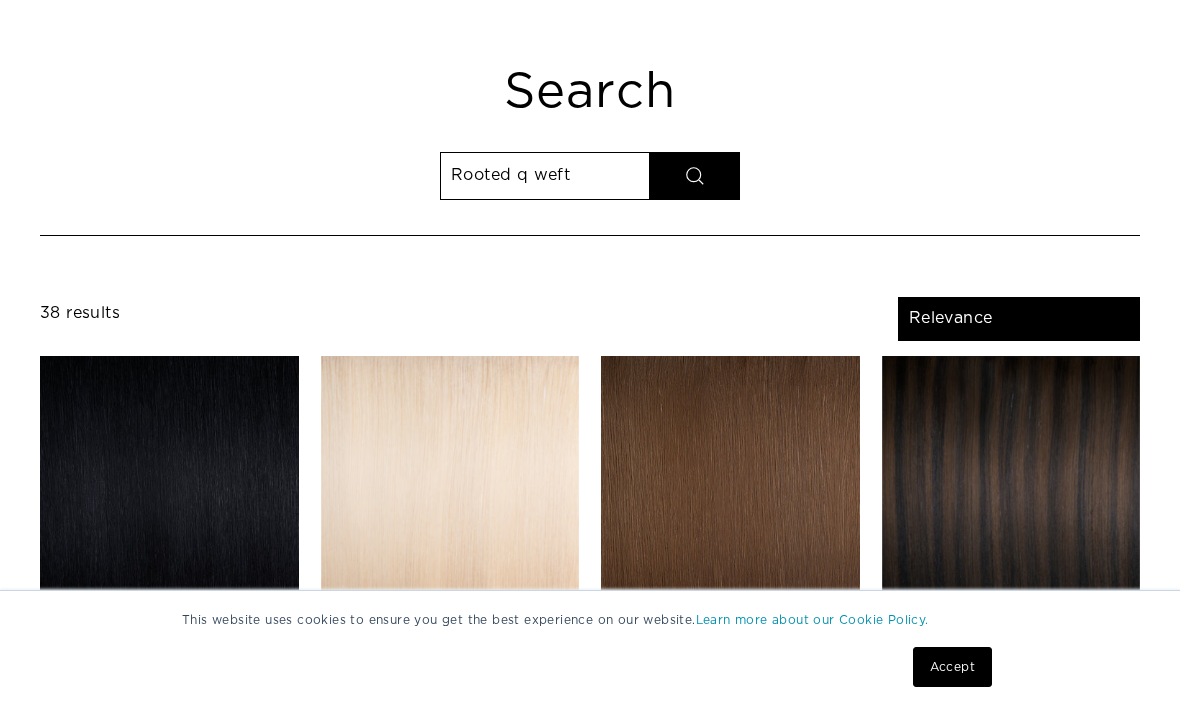 scroll, scrollTop: 0, scrollLeft: 0, axis: both 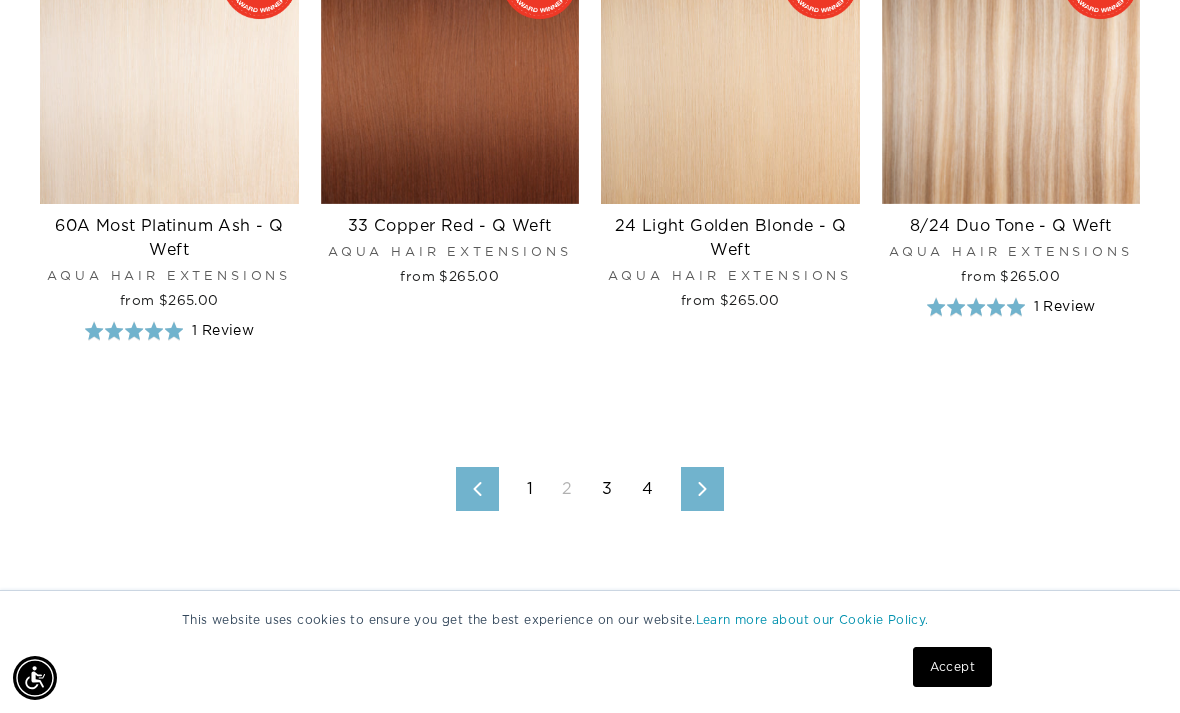 click 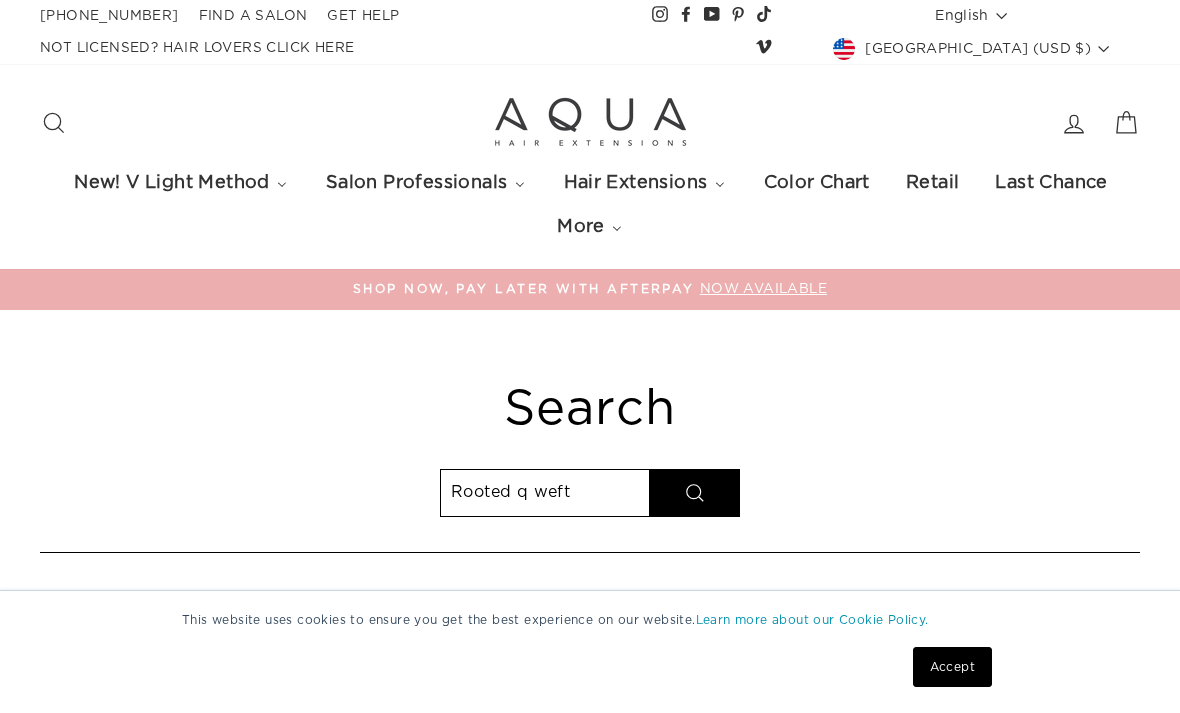 select on "relevance" 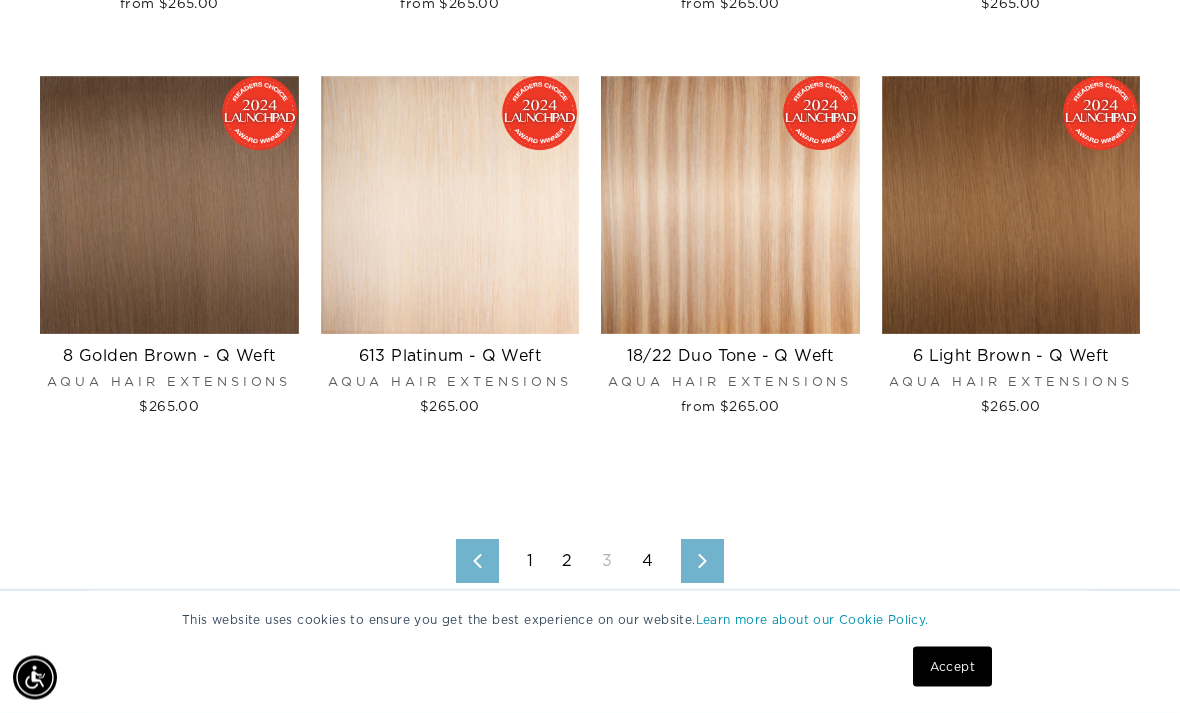 scroll, scrollTop: 1462, scrollLeft: 0, axis: vertical 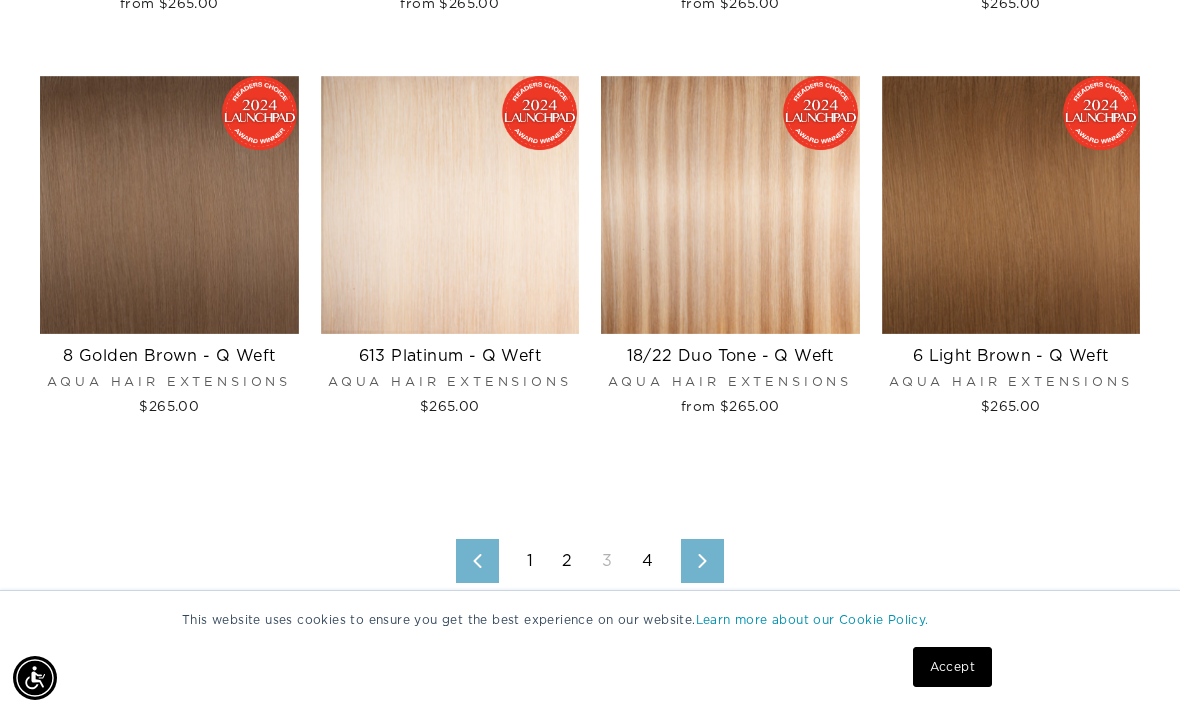 click on "Next" at bounding box center [702, 561] 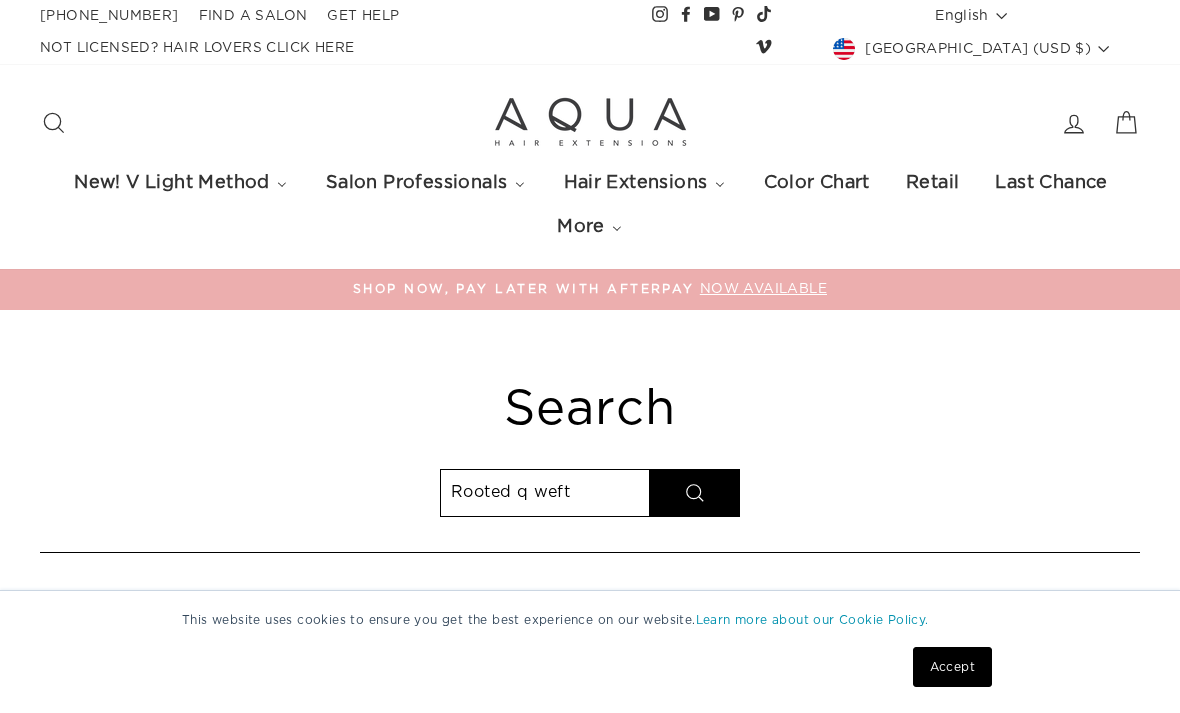 select on "relevance" 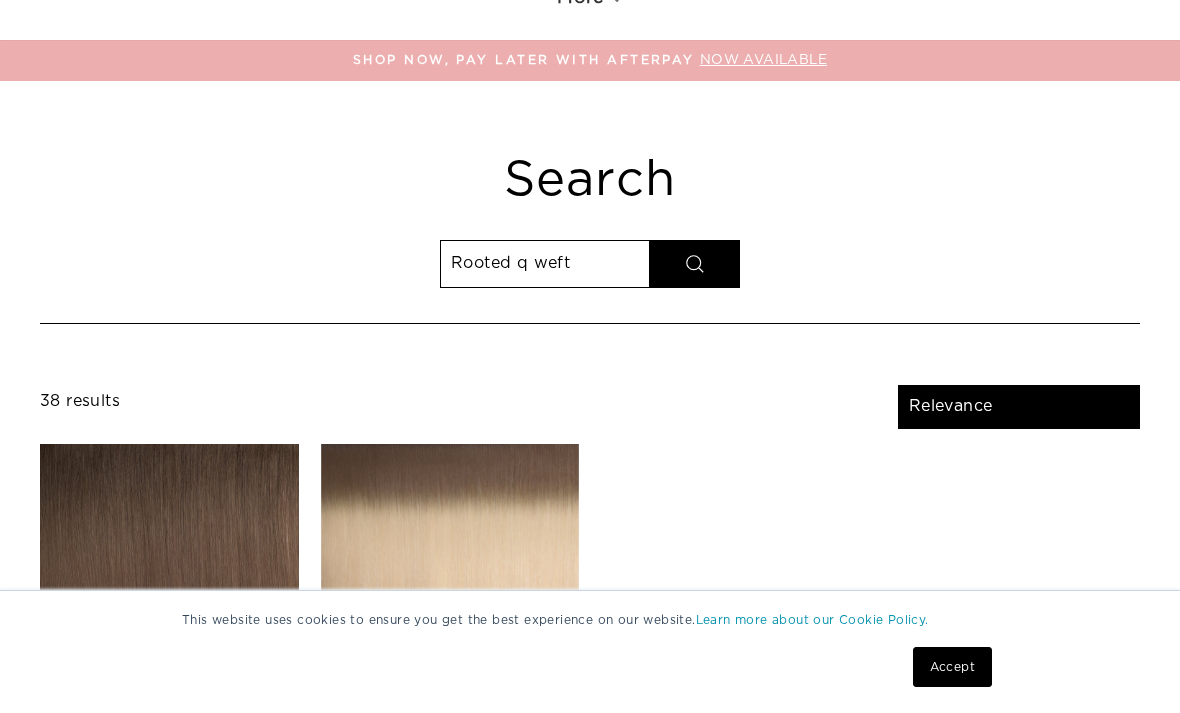 scroll, scrollTop: 0, scrollLeft: 0, axis: both 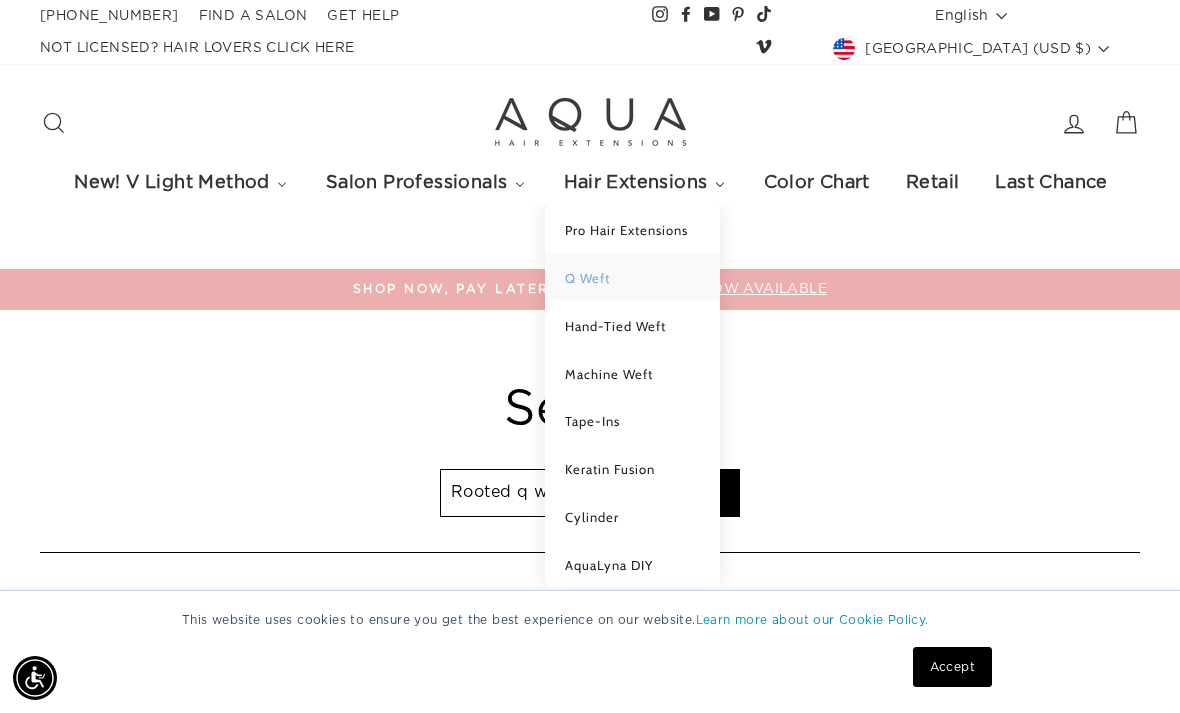 click on "Q Weft" at bounding box center (587, 278) 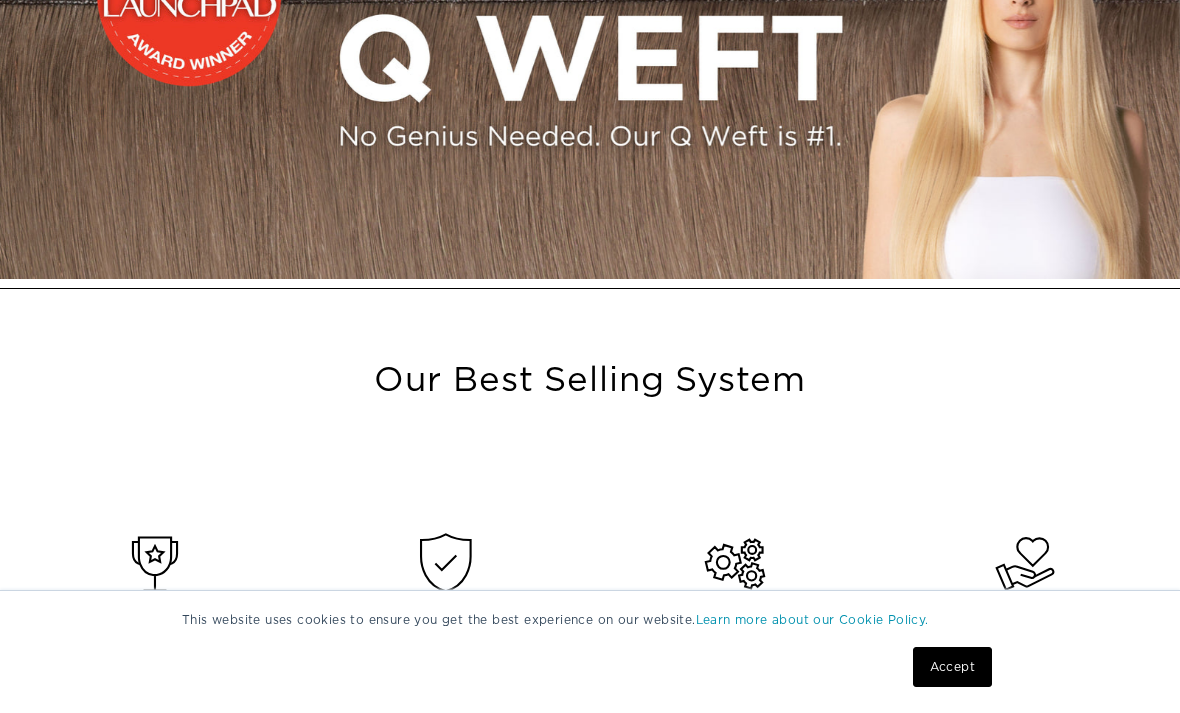 scroll, scrollTop: 0, scrollLeft: 0, axis: both 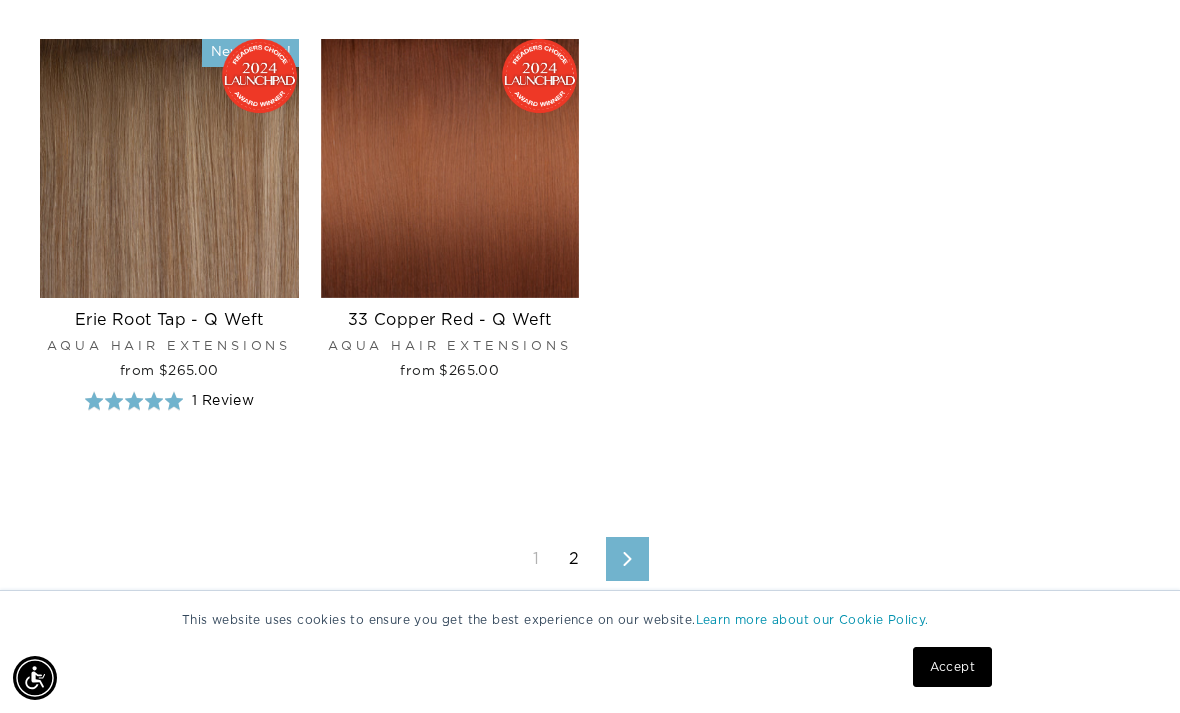 click on "Next" at bounding box center (627, 559) 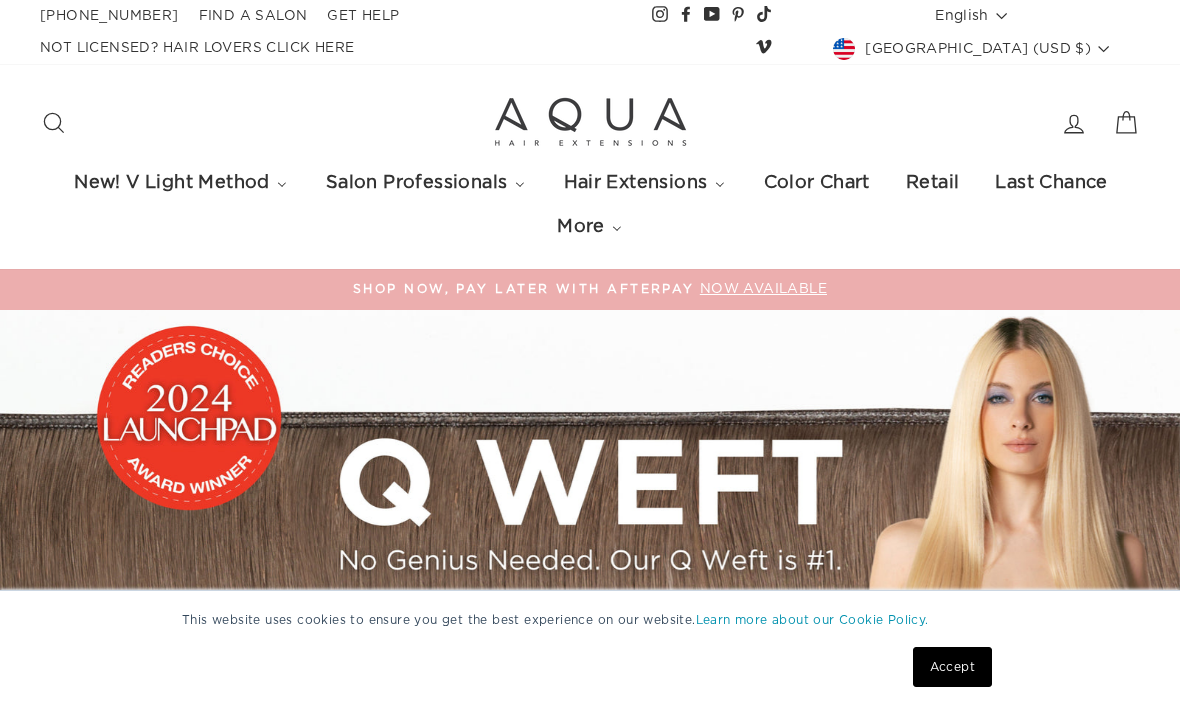 scroll, scrollTop: 73, scrollLeft: 0, axis: vertical 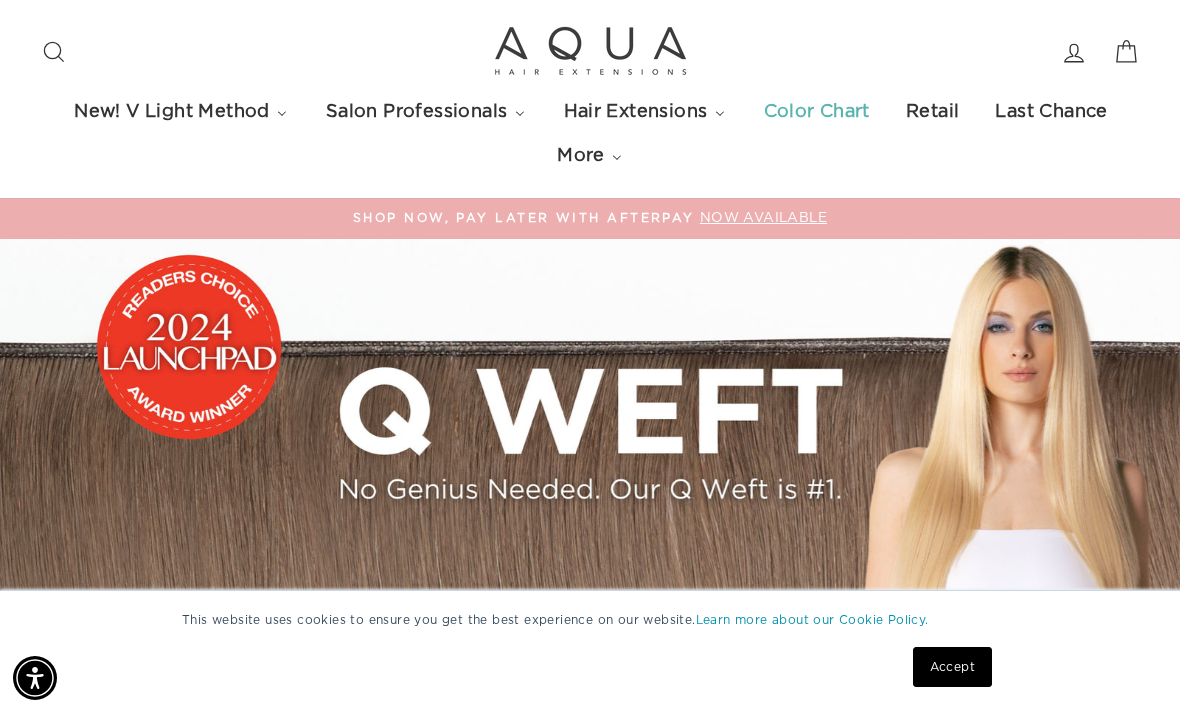 click on "Color Chart" at bounding box center (816, 112) 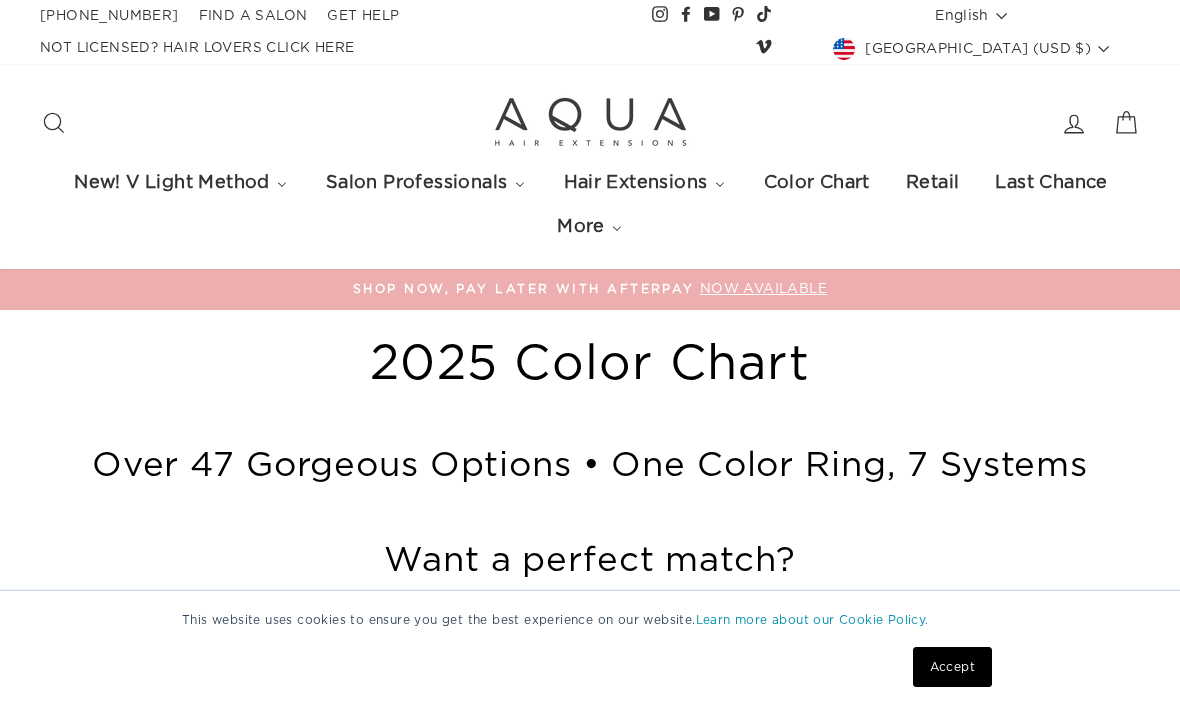 scroll, scrollTop: 570, scrollLeft: 0, axis: vertical 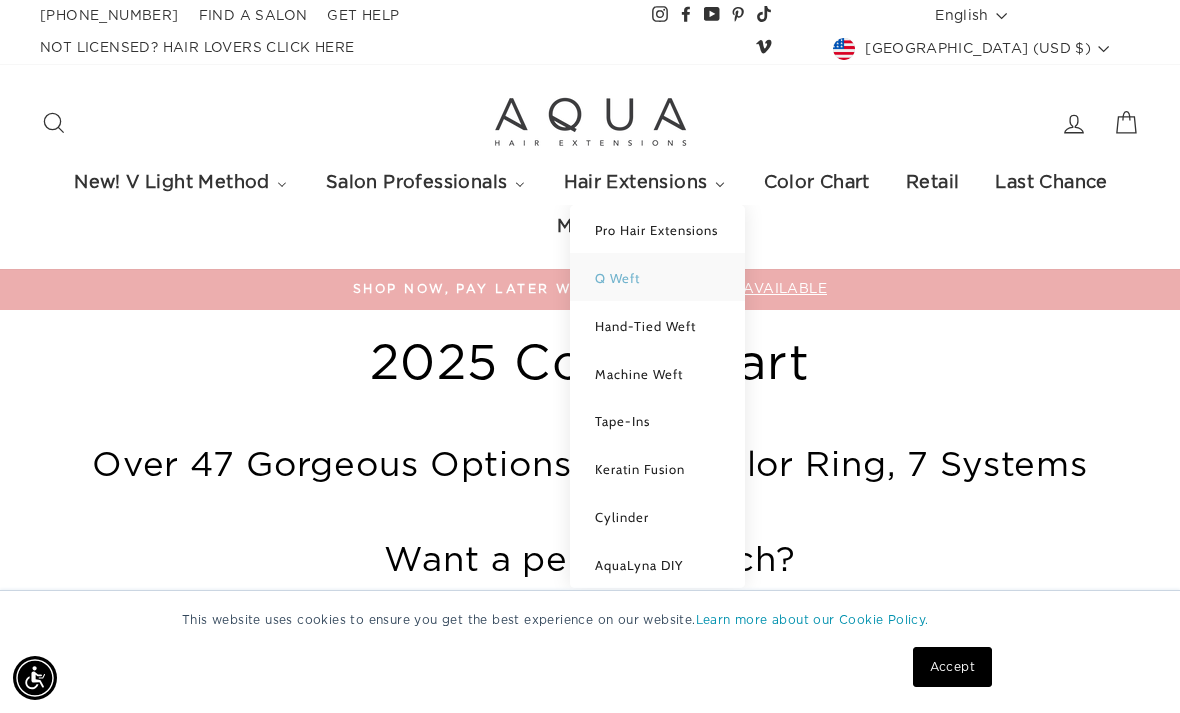 click on "Q Weft" at bounding box center [657, 277] 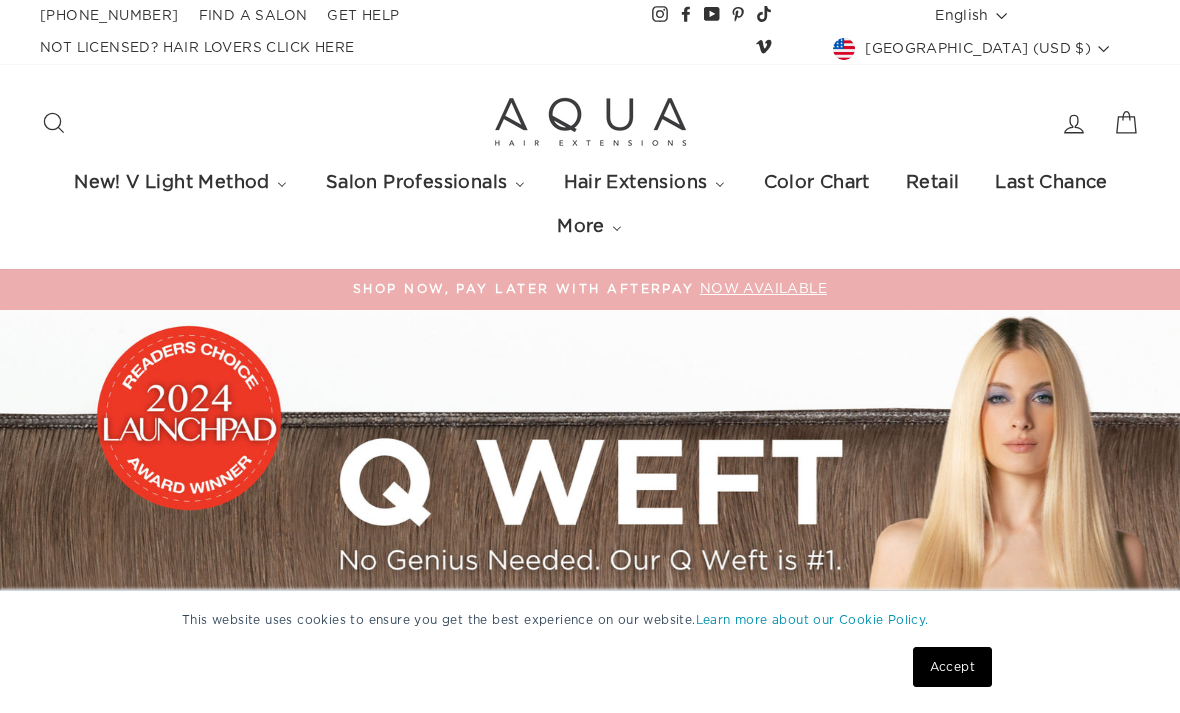 scroll, scrollTop: 701, scrollLeft: 0, axis: vertical 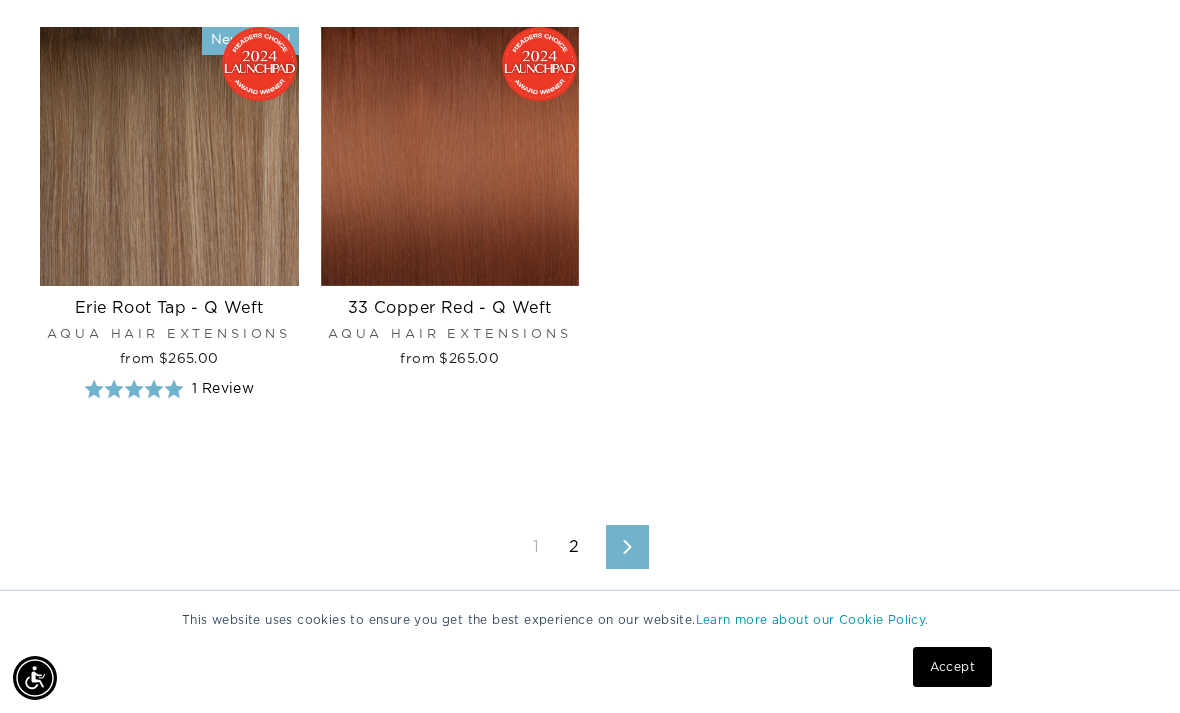 click on "Next" at bounding box center (627, 547) 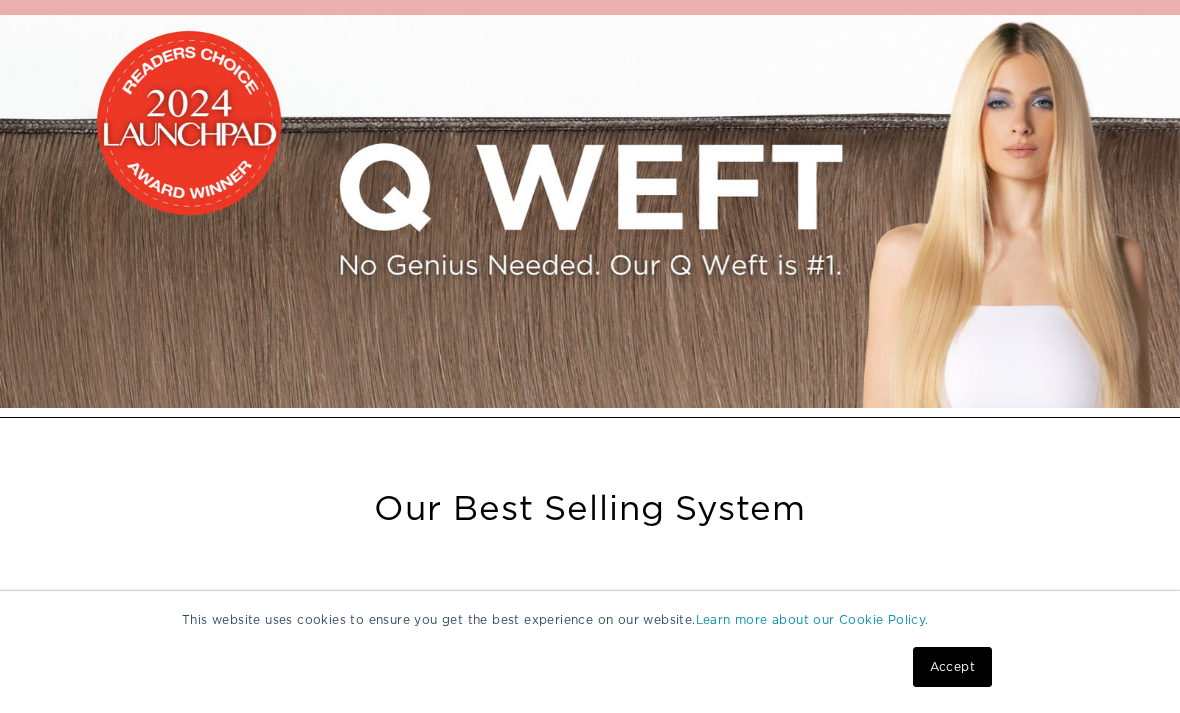 scroll, scrollTop: 0, scrollLeft: 0, axis: both 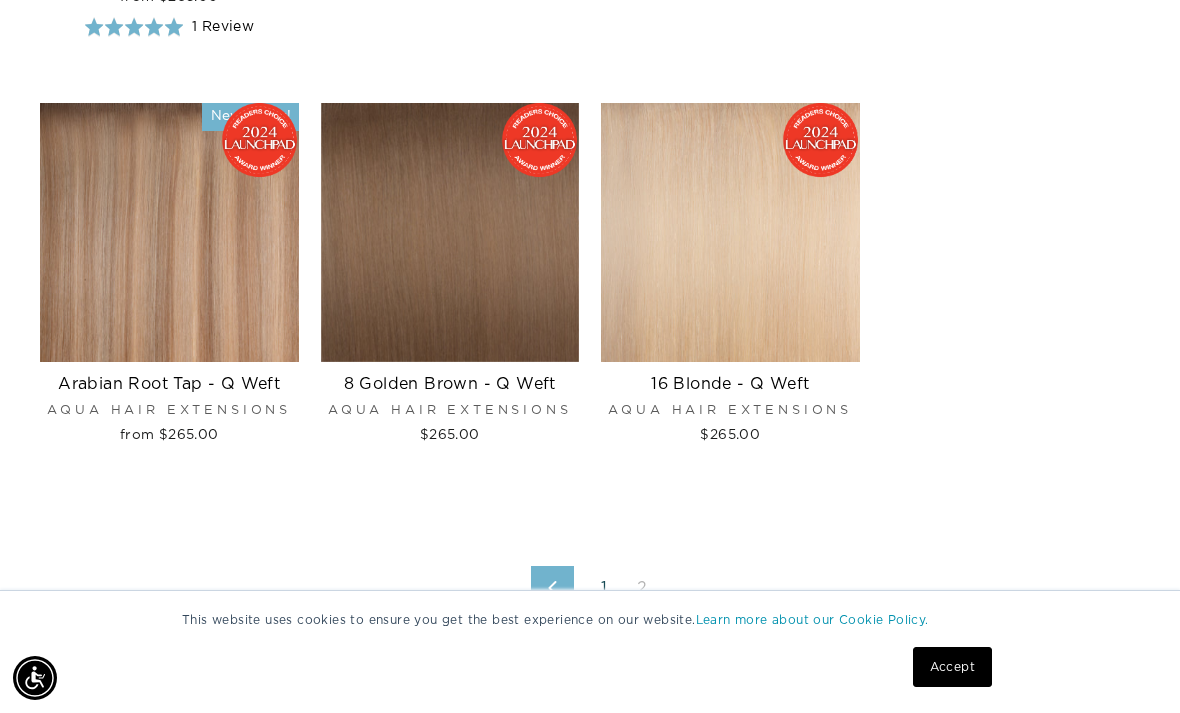 click on "1" at bounding box center [604, 588] 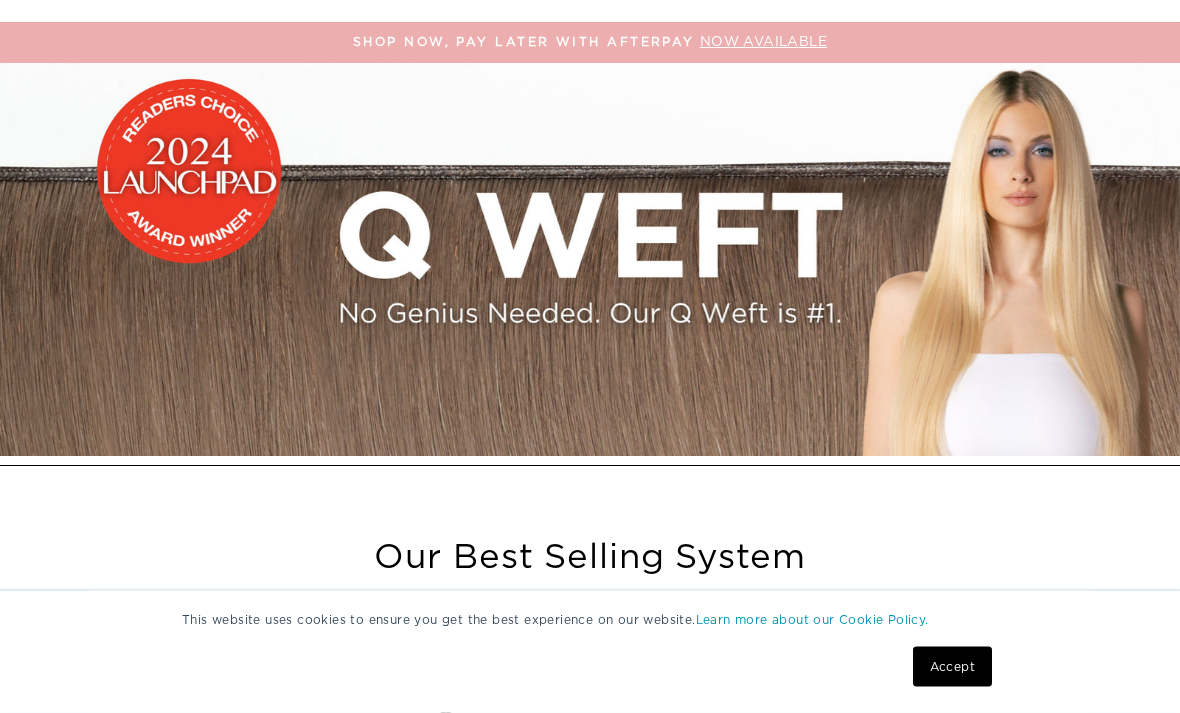 scroll, scrollTop: 0, scrollLeft: 0, axis: both 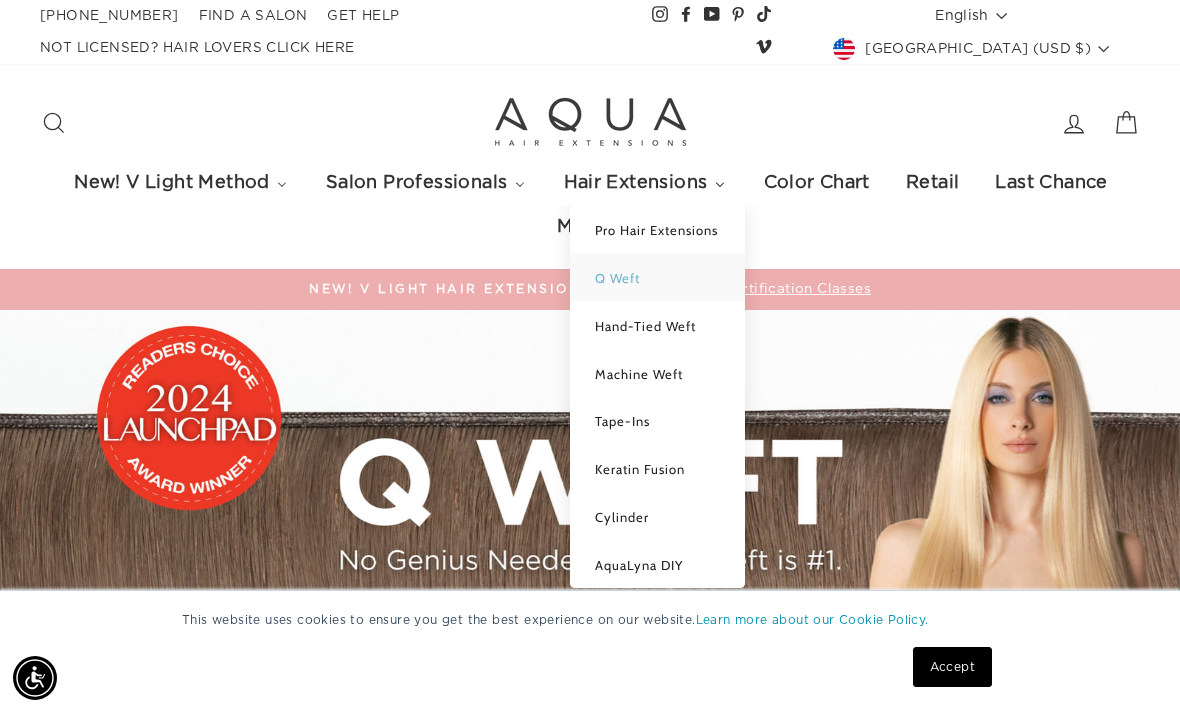 click on "Q Weft" at bounding box center (617, 278) 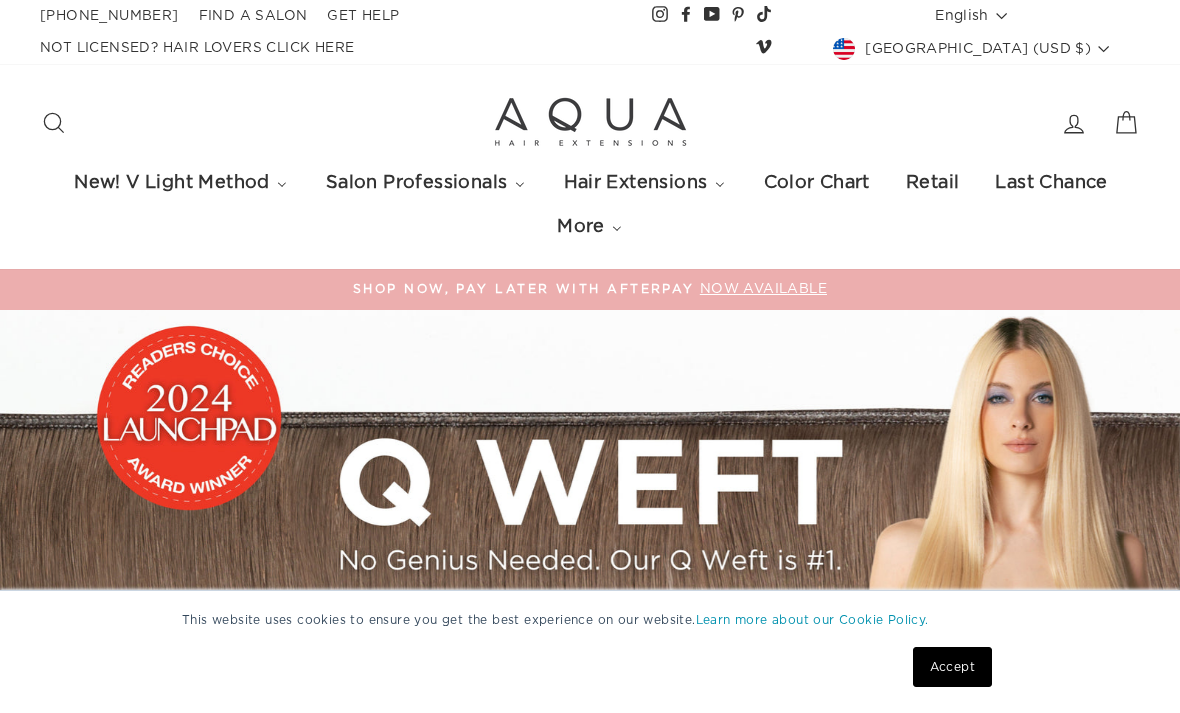 scroll, scrollTop: 0, scrollLeft: 0, axis: both 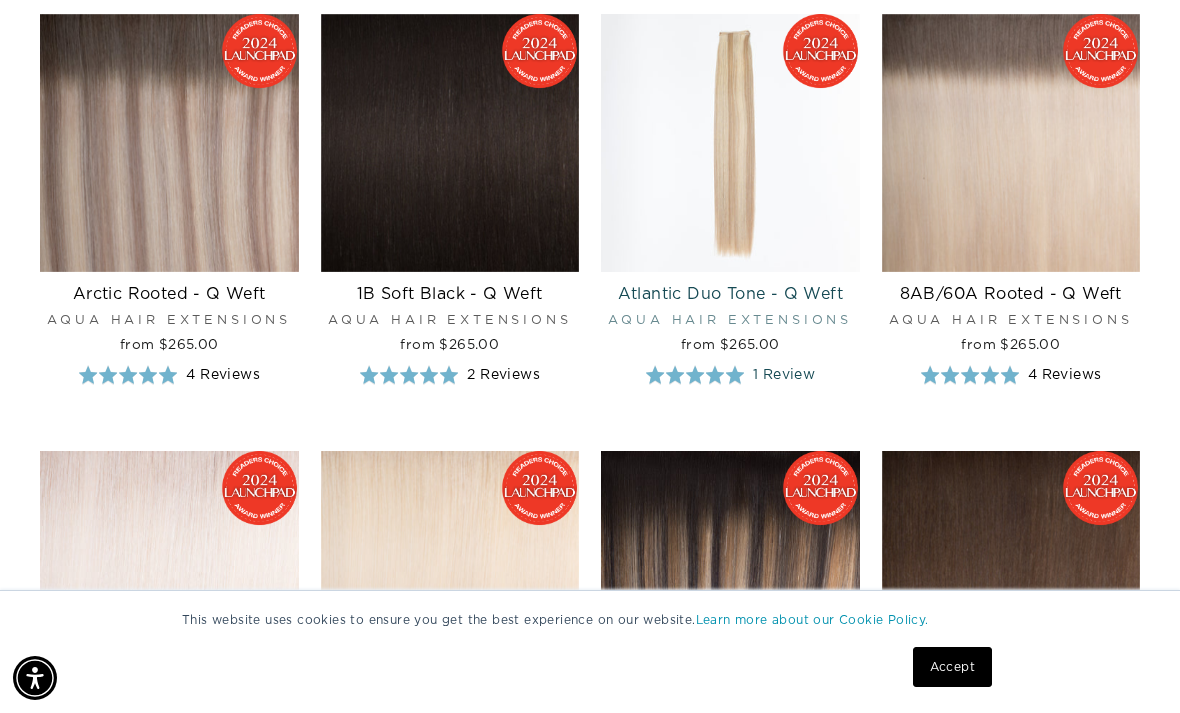 click at bounding box center [730, 143] 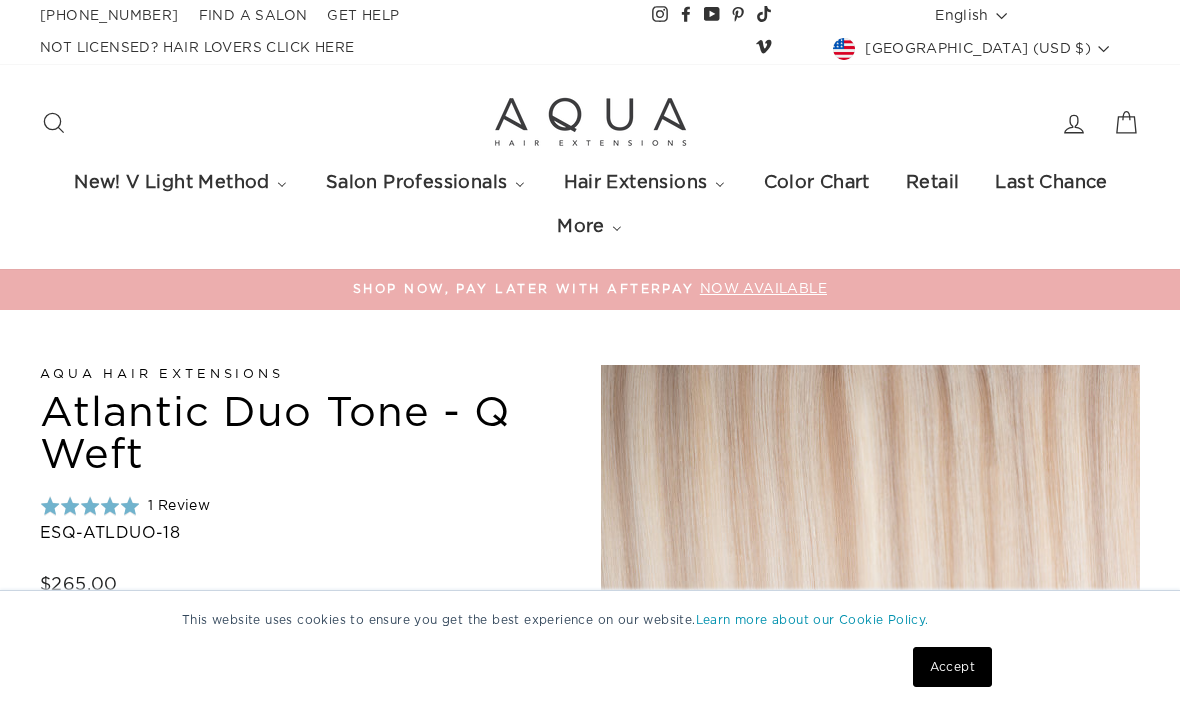 scroll, scrollTop: 0, scrollLeft: 0, axis: both 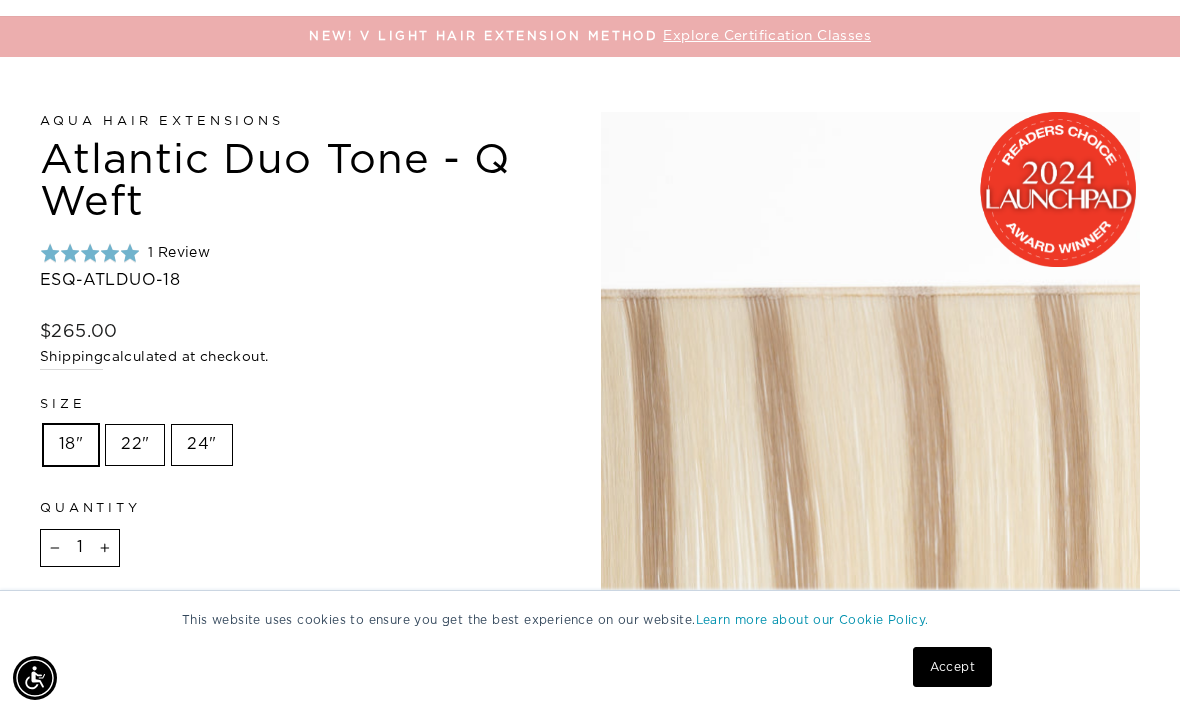 click on "22"" at bounding box center (135, 445) 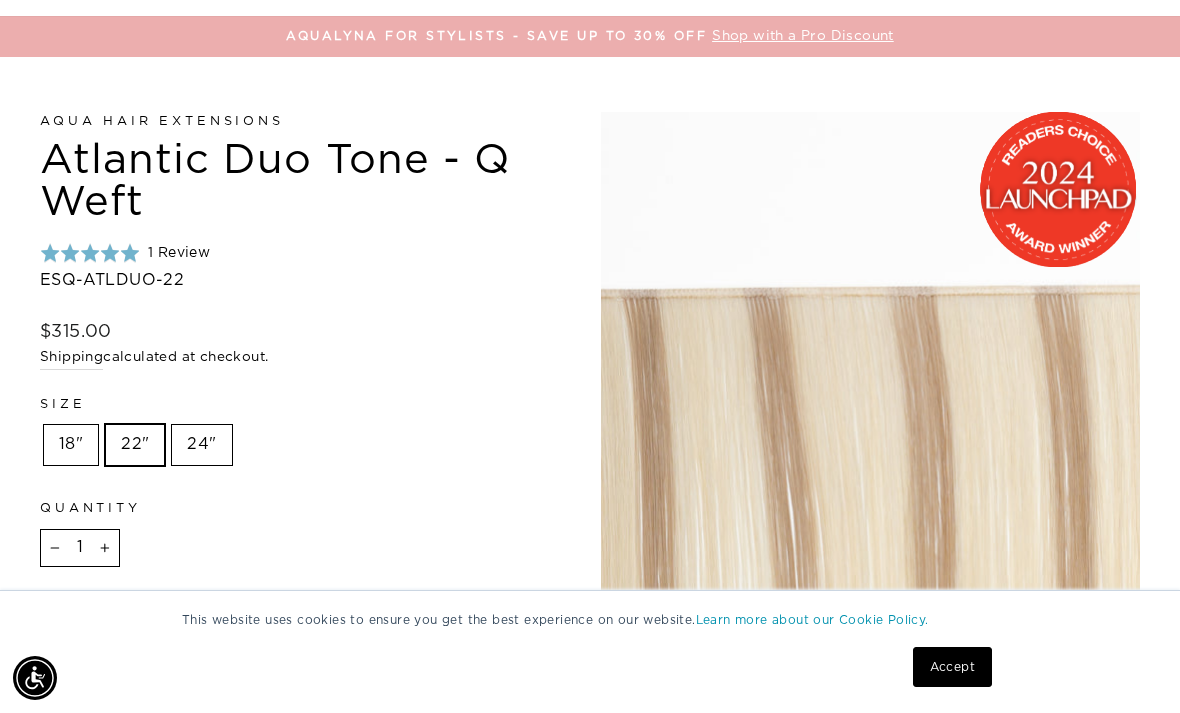 click on "Add to cart" at bounding box center [287, 617] 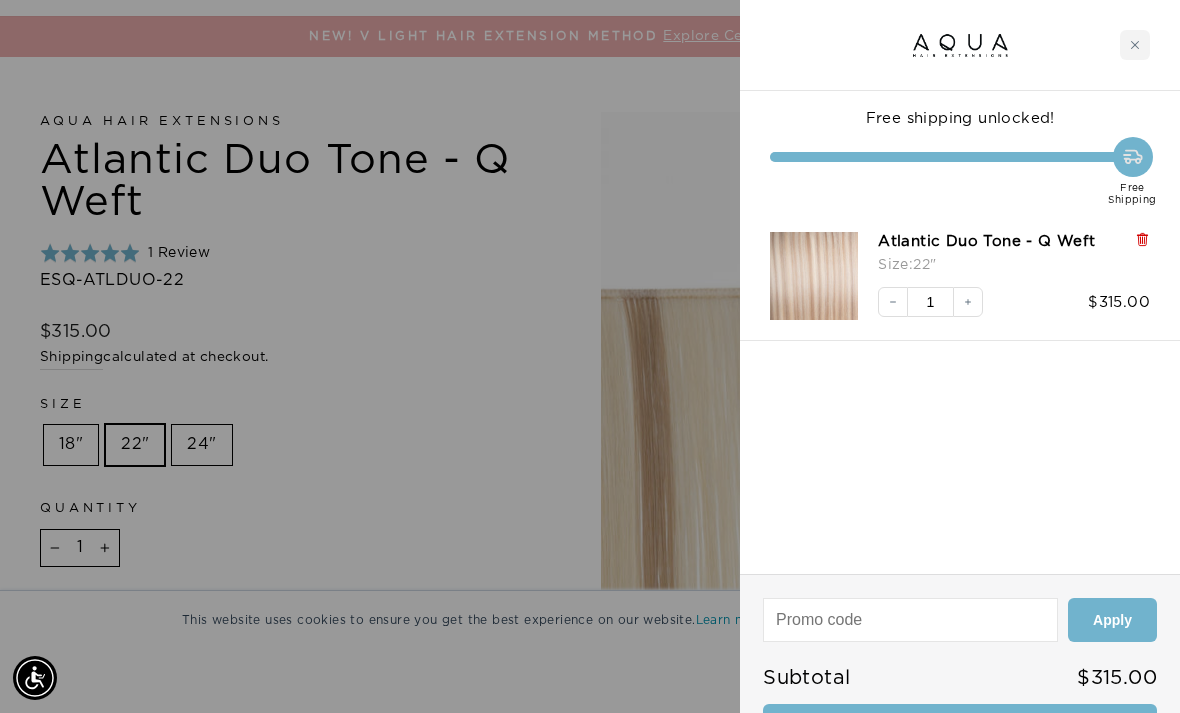 click 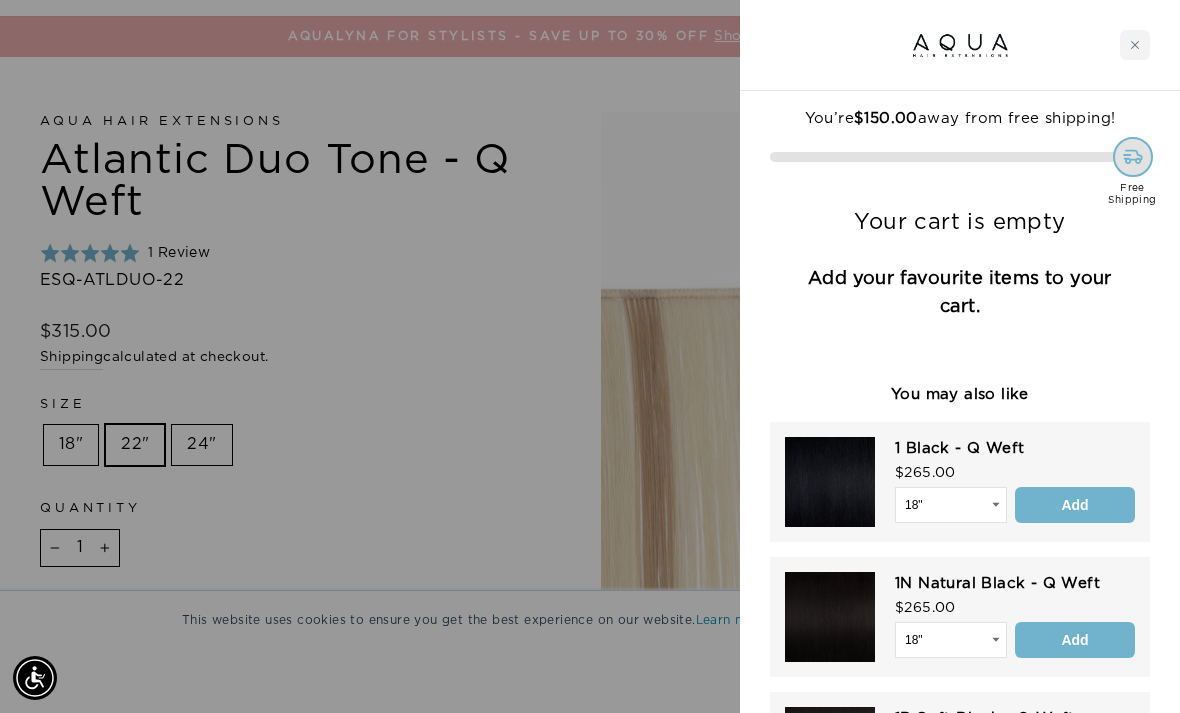 click at bounding box center (590, 356) 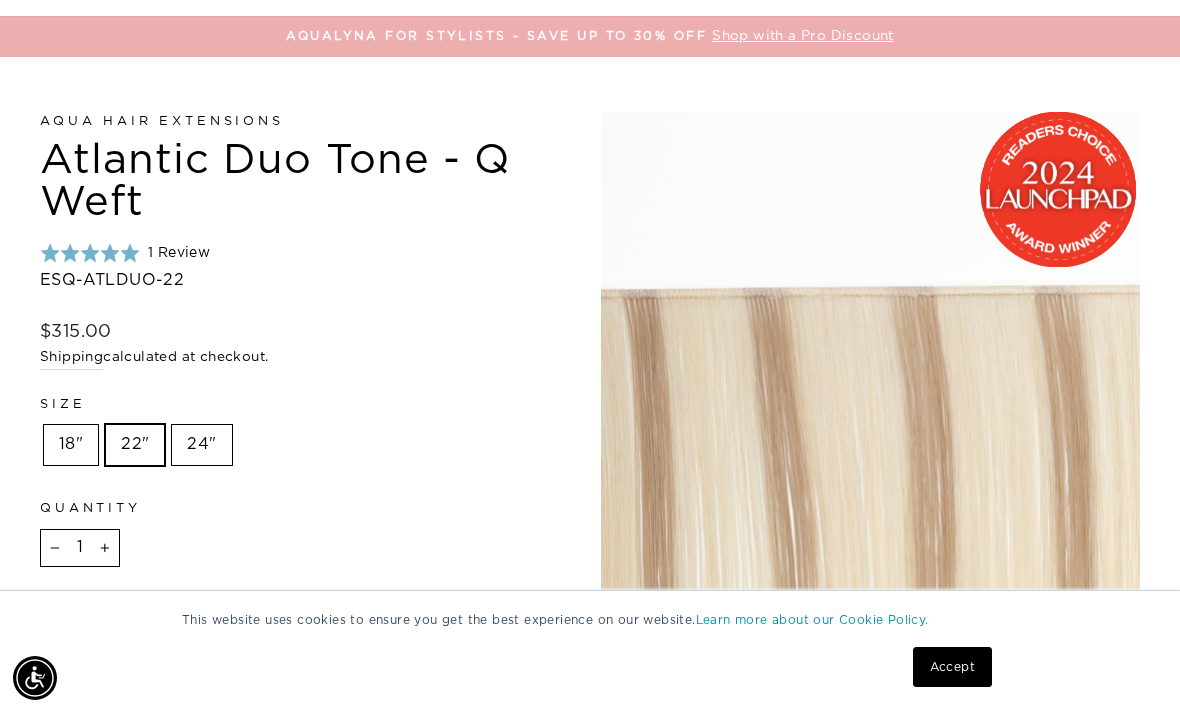 click on "18"" at bounding box center (71, 445) 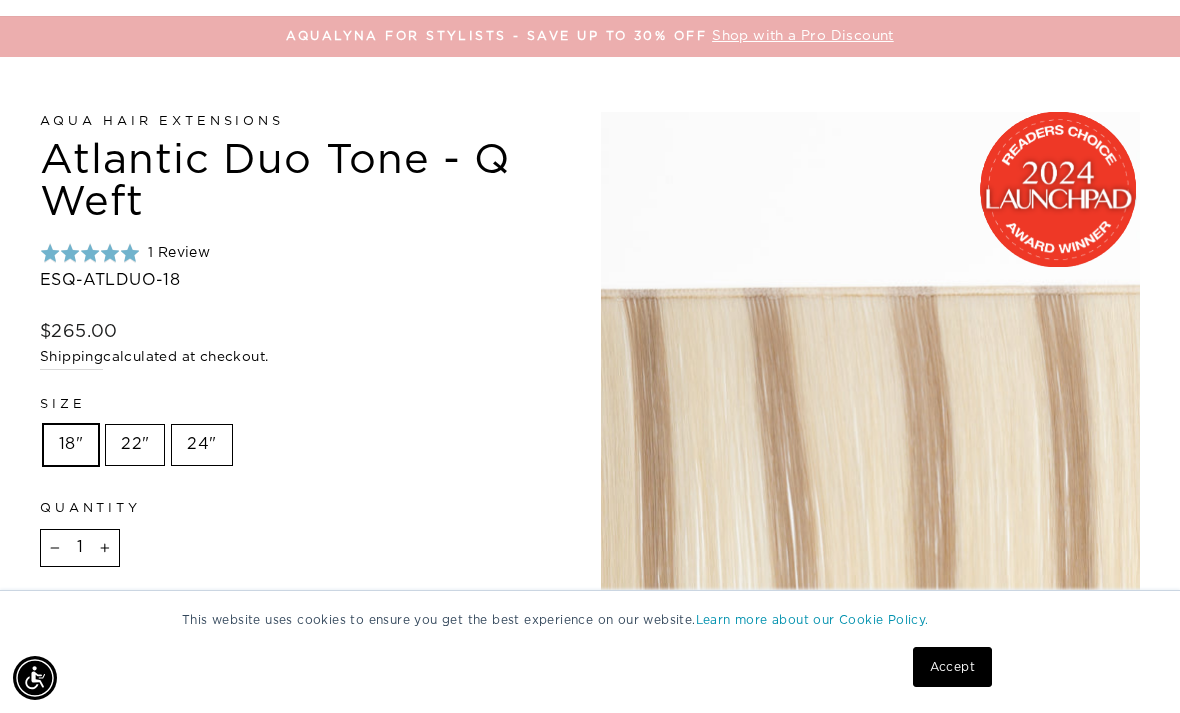 click on "Add to cart" at bounding box center [287, 617] 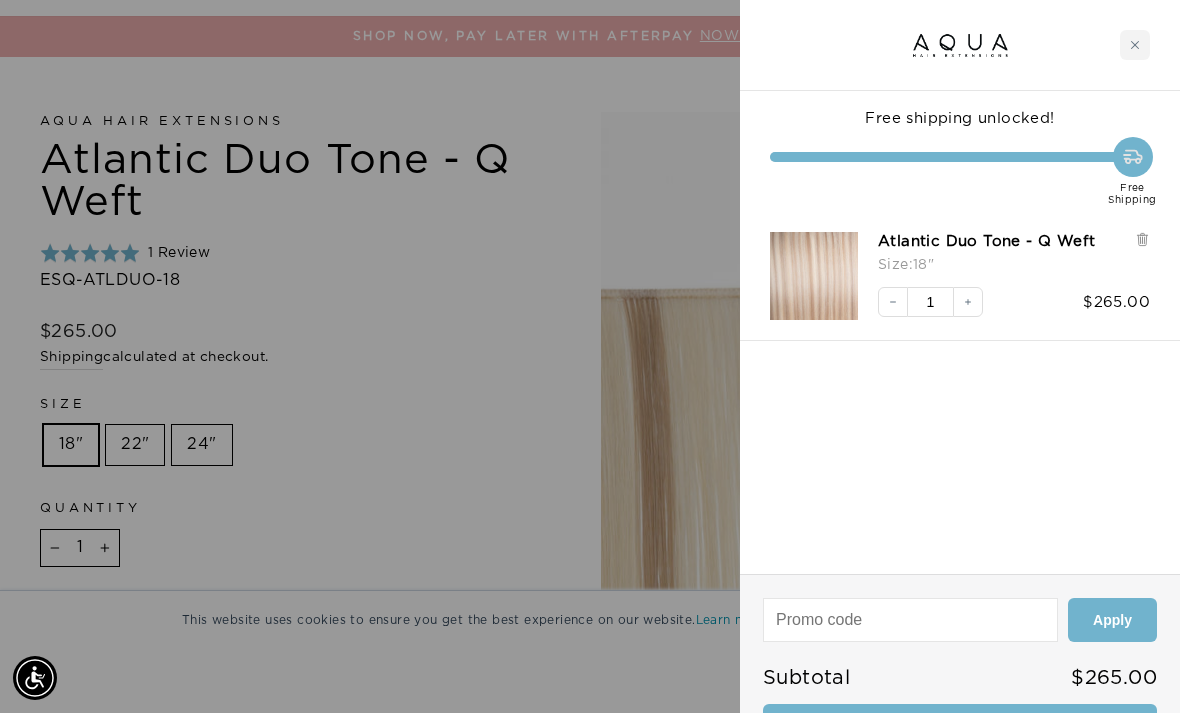 click at bounding box center (590, 356) 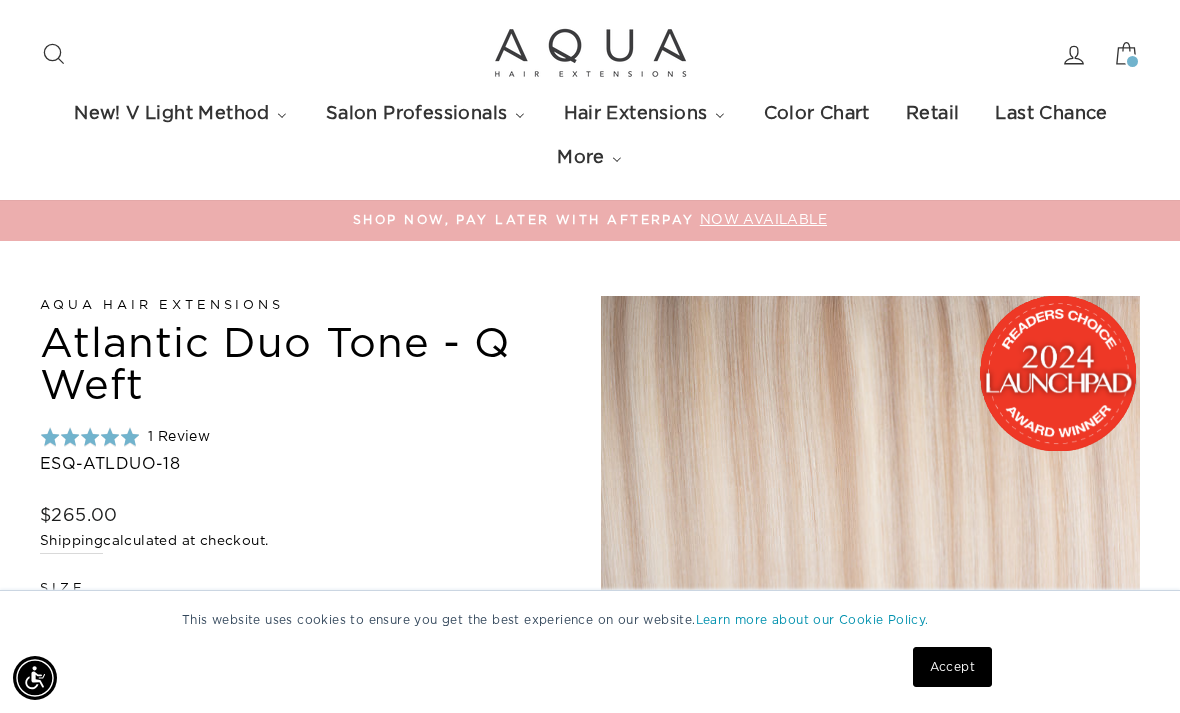 scroll, scrollTop: 0, scrollLeft: 0, axis: both 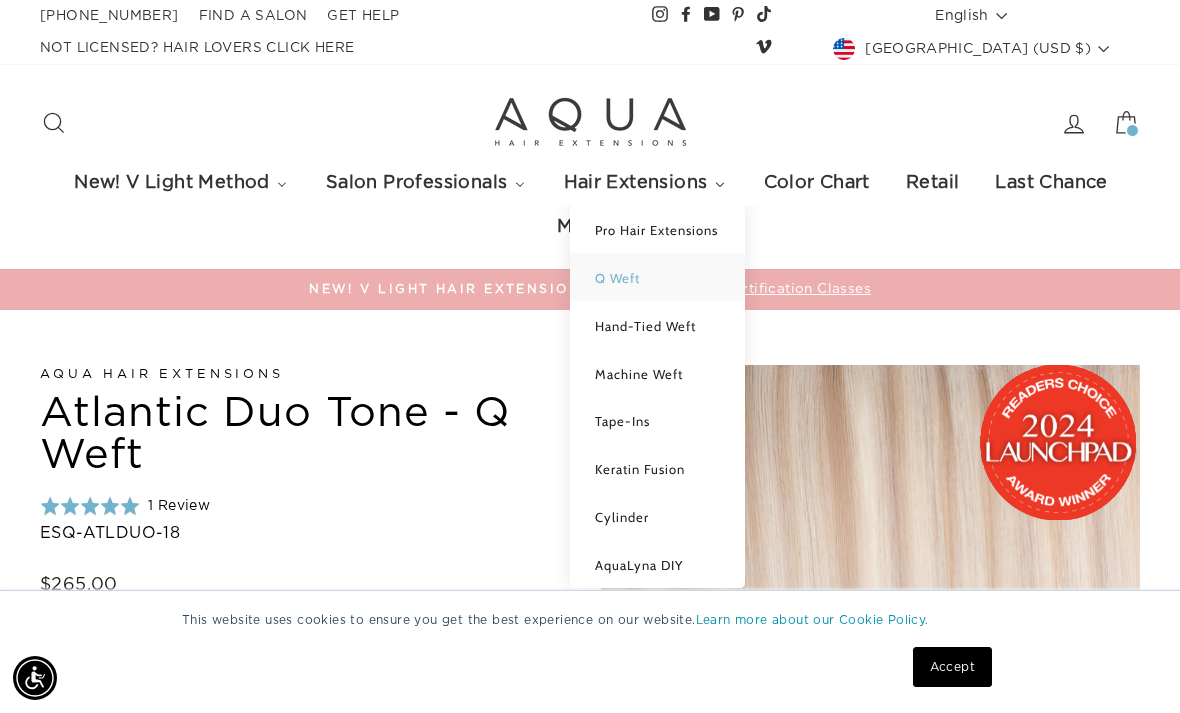 click on "Q Weft" at bounding box center [657, 277] 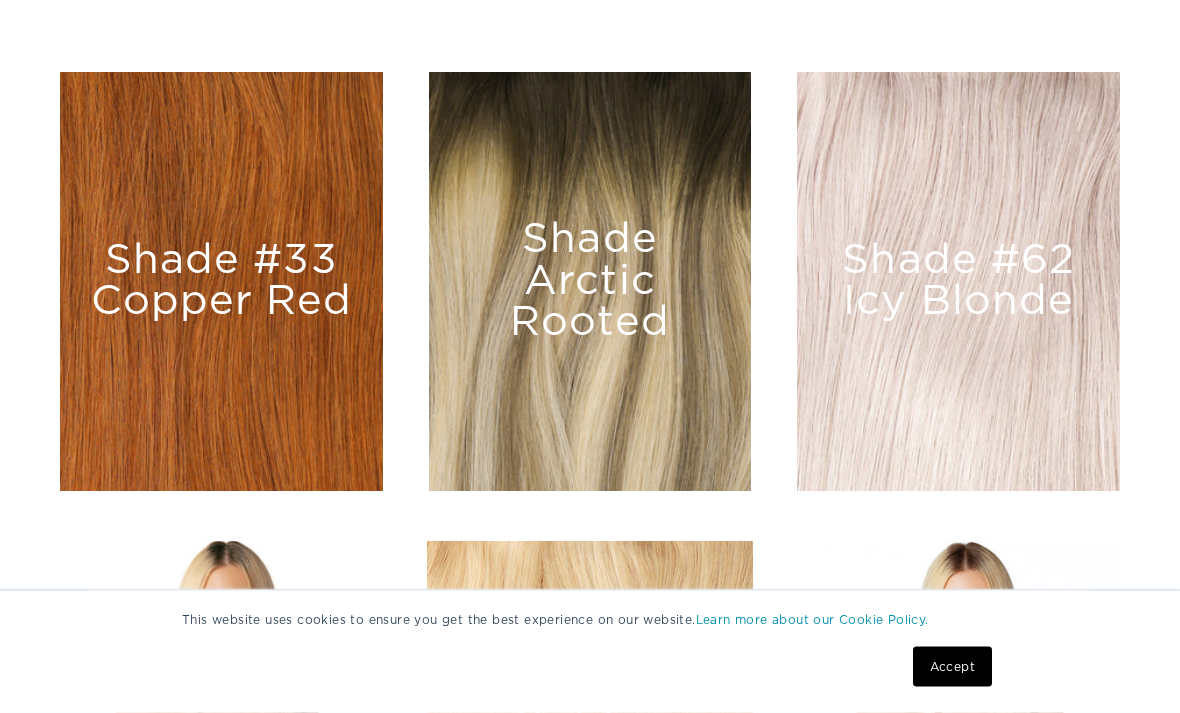 scroll, scrollTop: 0, scrollLeft: 0, axis: both 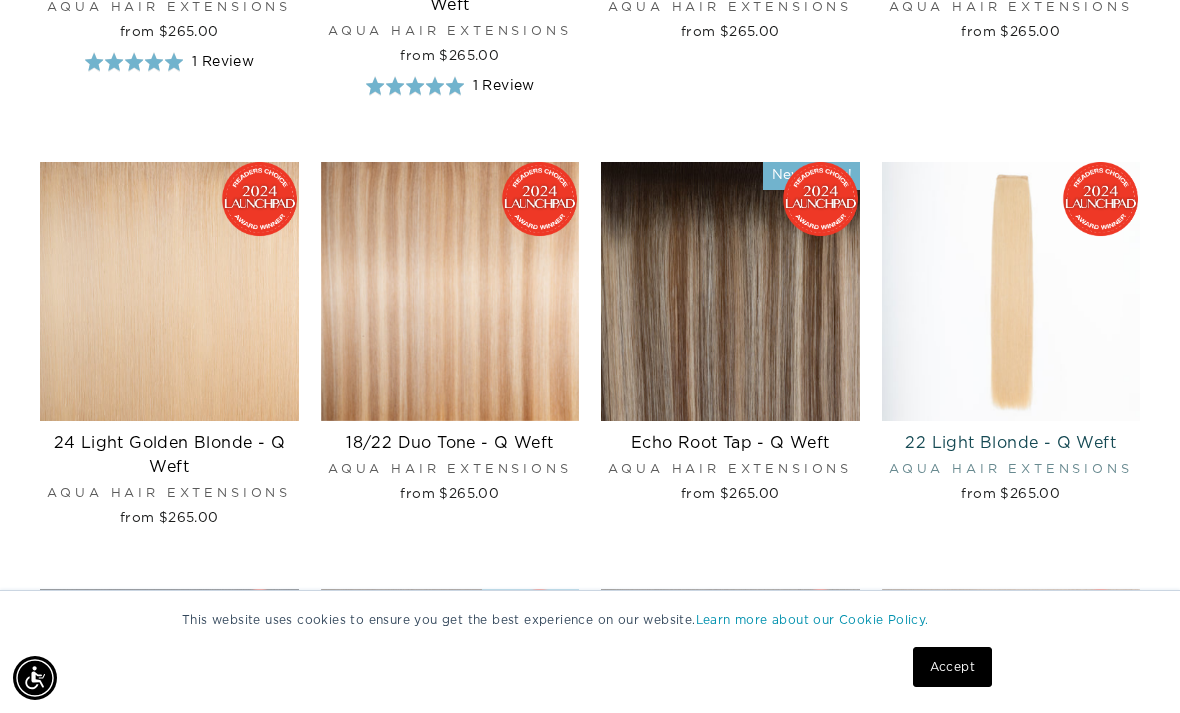 click at bounding box center [1011, 291] 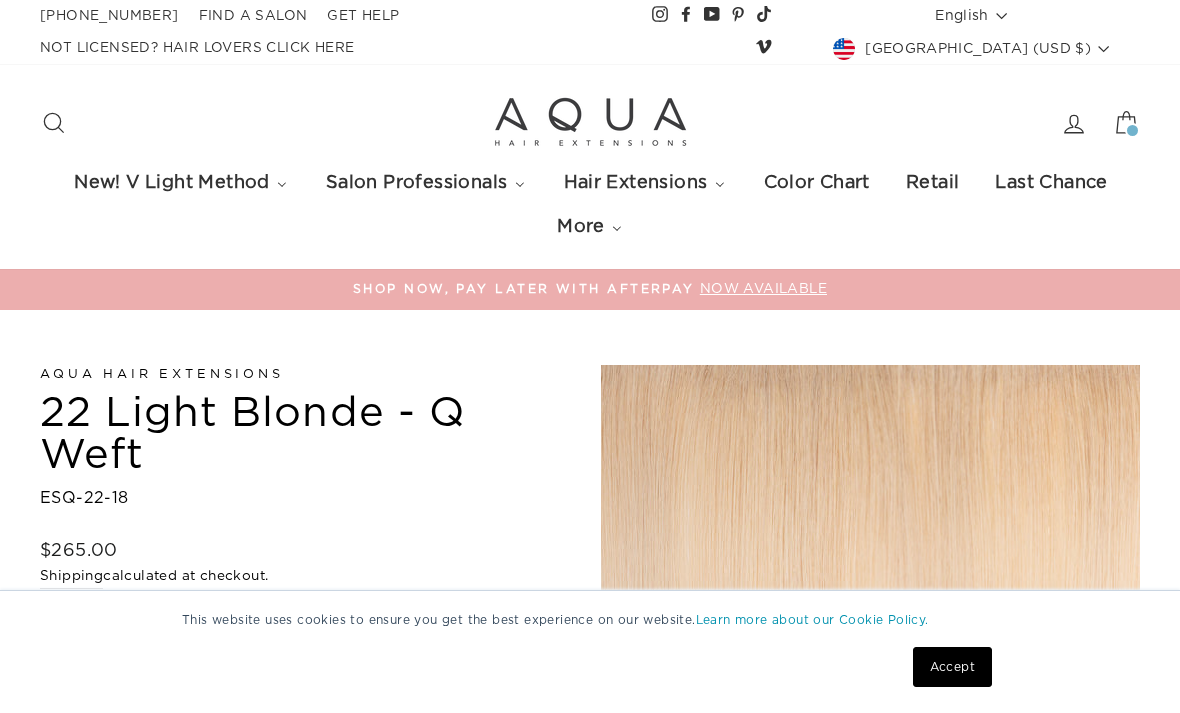 scroll, scrollTop: 9, scrollLeft: 0, axis: vertical 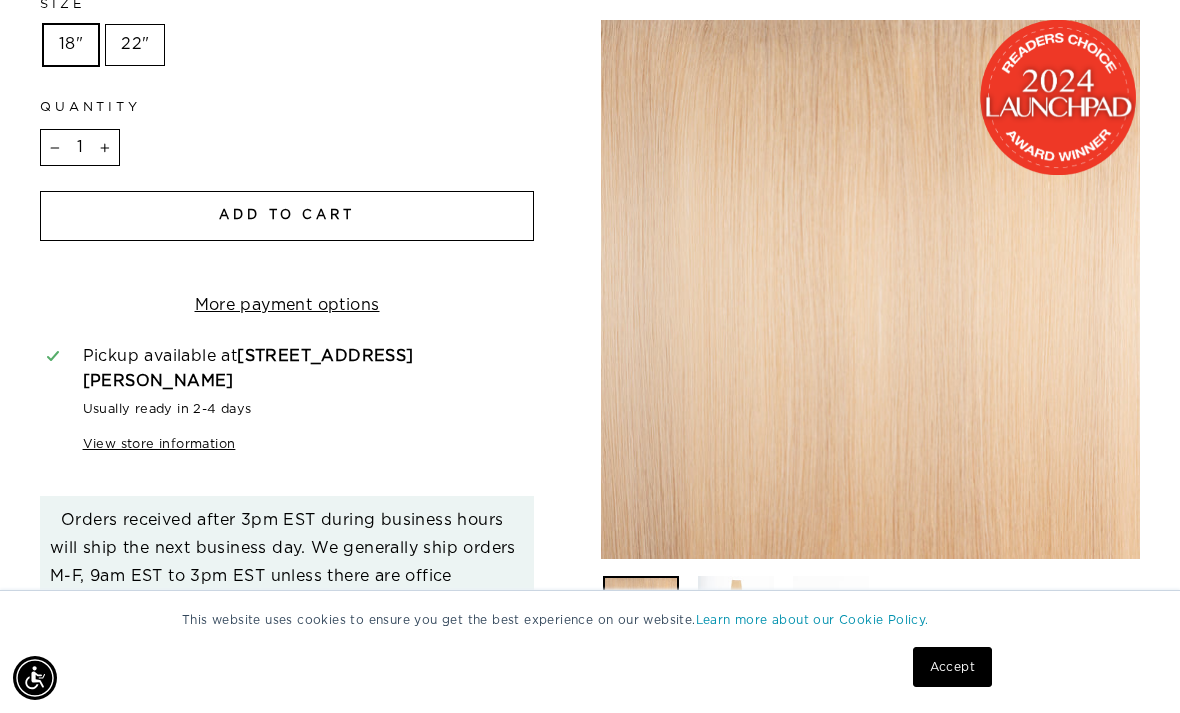 click on "Add to cart" at bounding box center (287, 216) 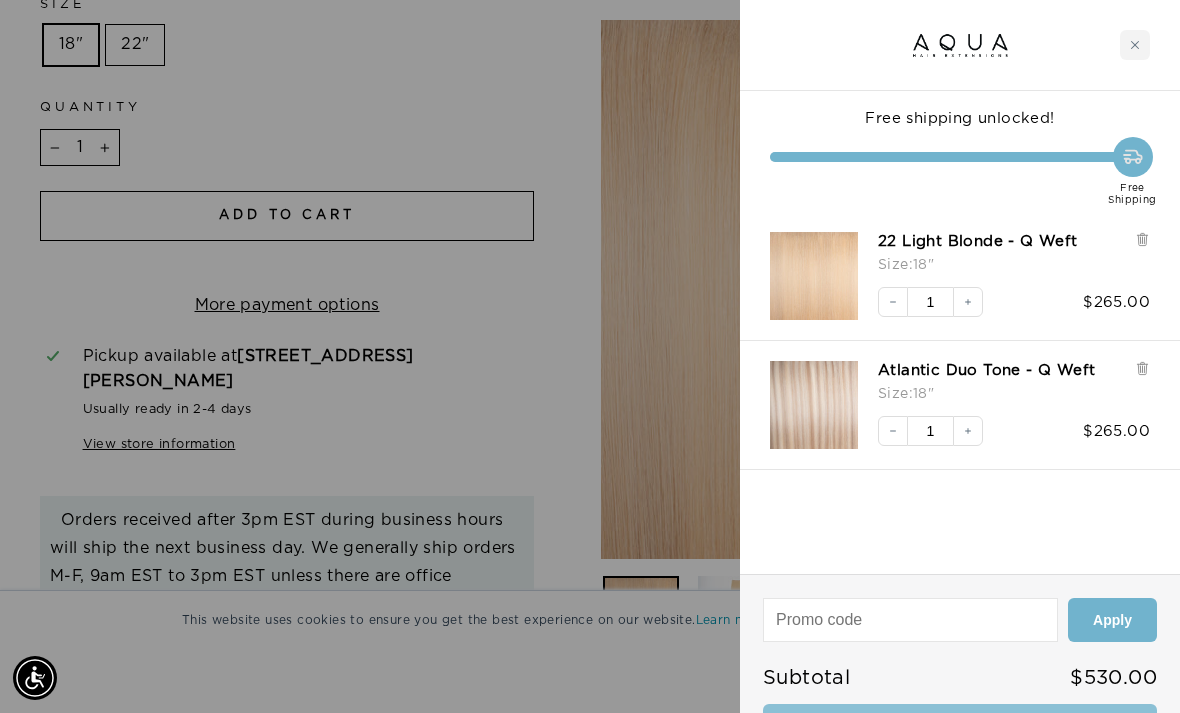click on "Checkout • $530.00" at bounding box center (960, 729) 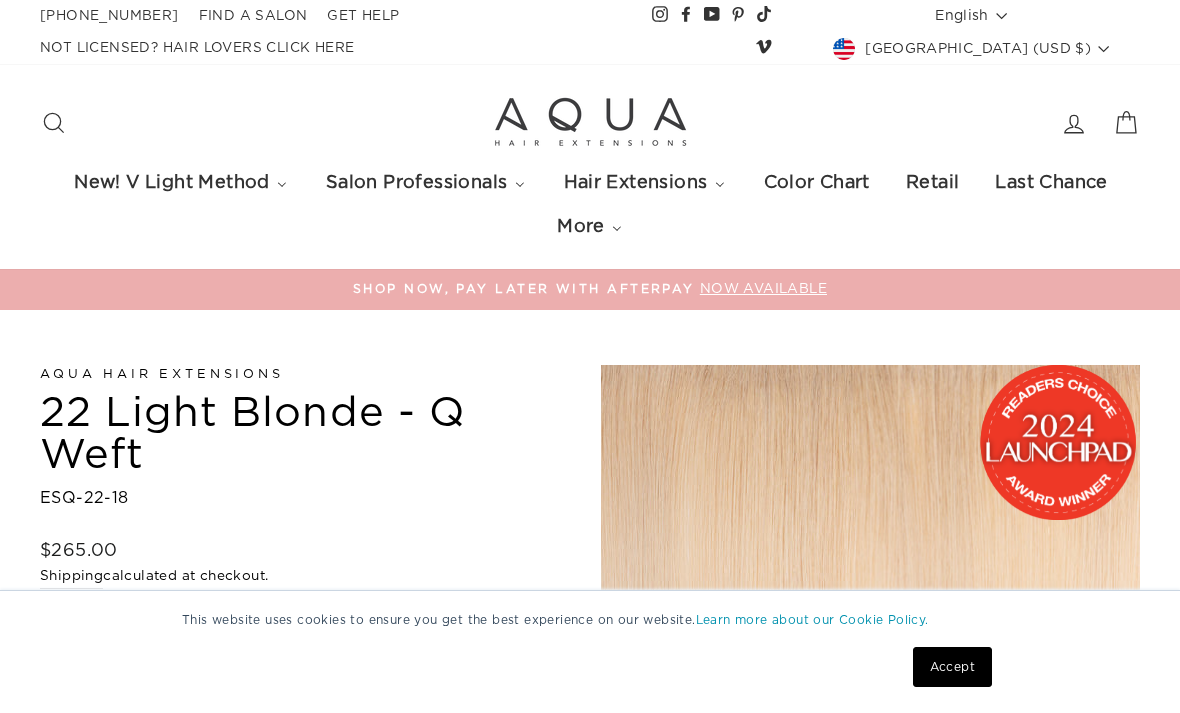 scroll, scrollTop: 252, scrollLeft: 0, axis: vertical 